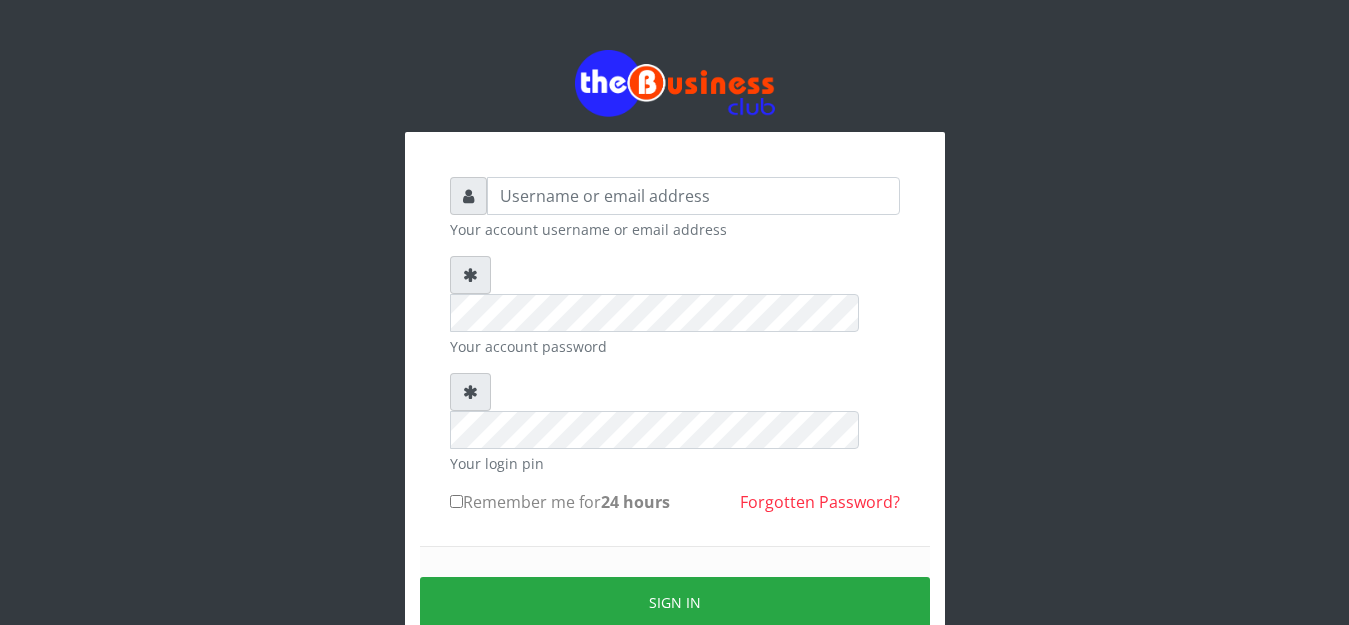 scroll, scrollTop: 0, scrollLeft: 0, axis: both 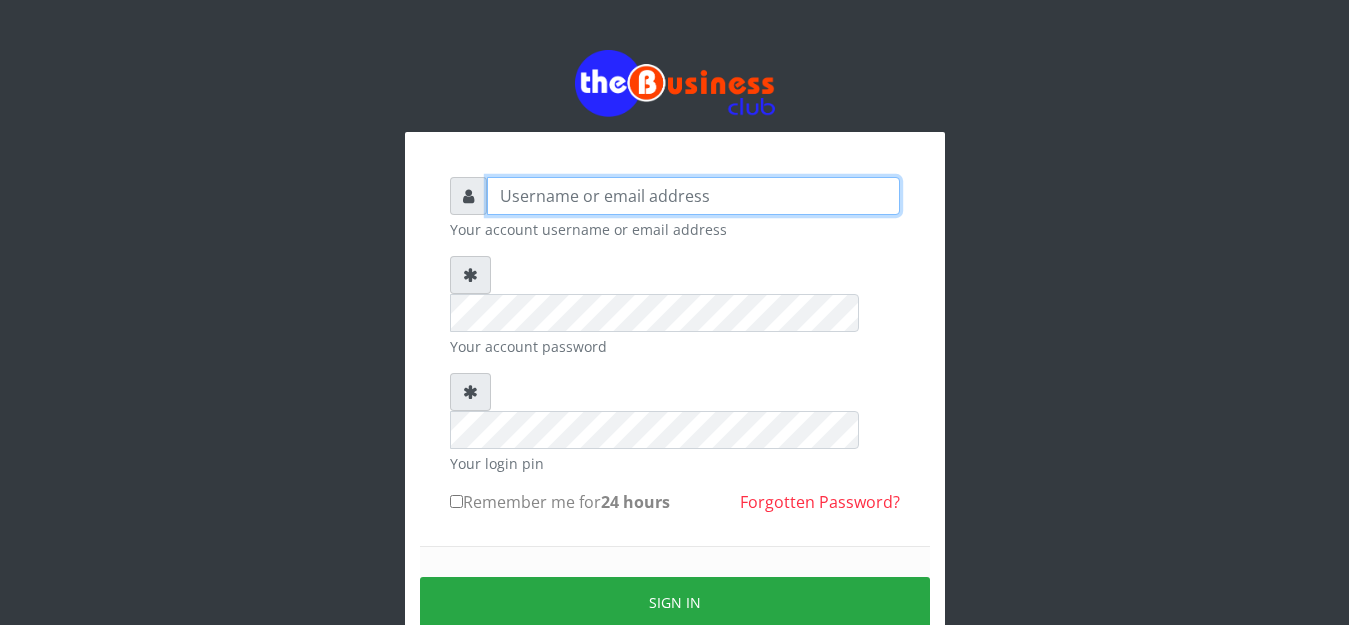 click at bounding box center (693, 196) 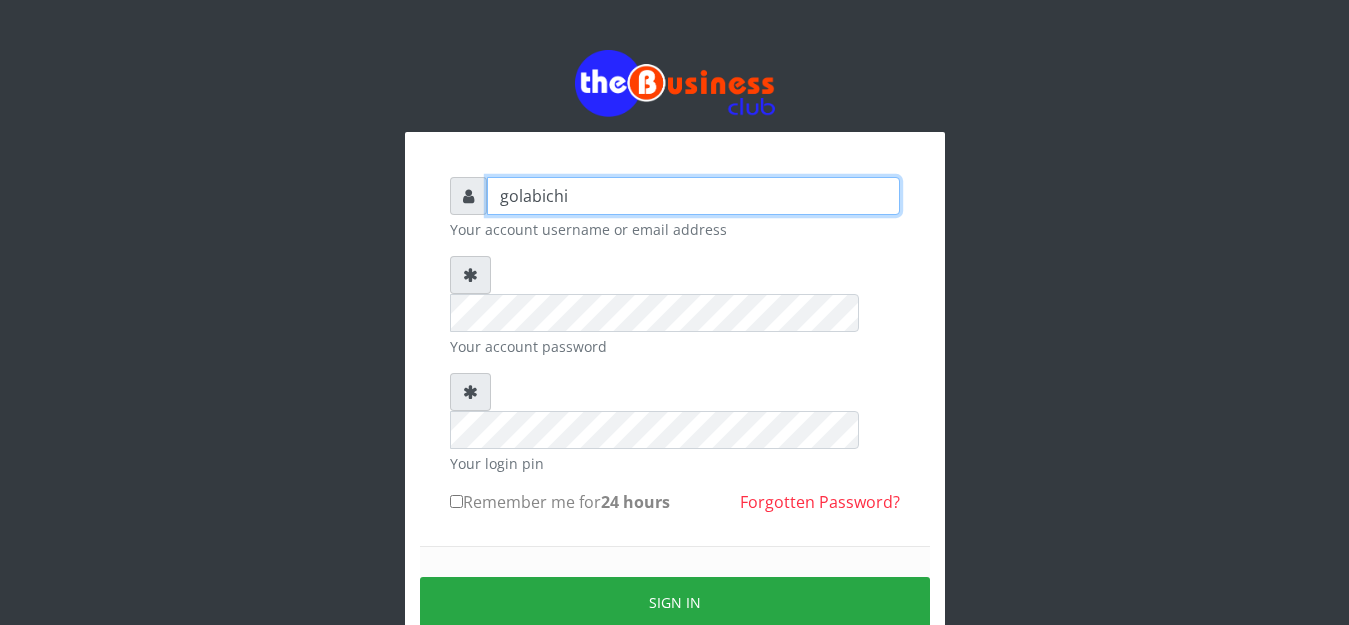 type on "golabichi" 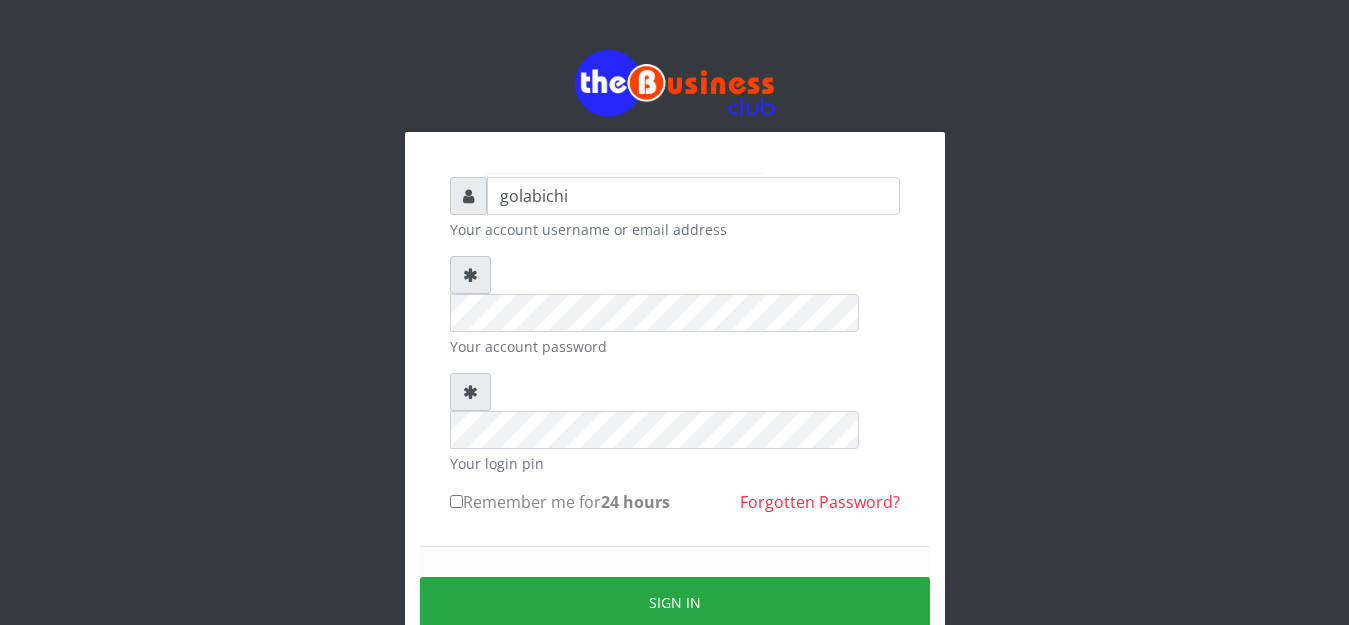 click on "Remember me for  24 hours" at bounding box center [456, 501] 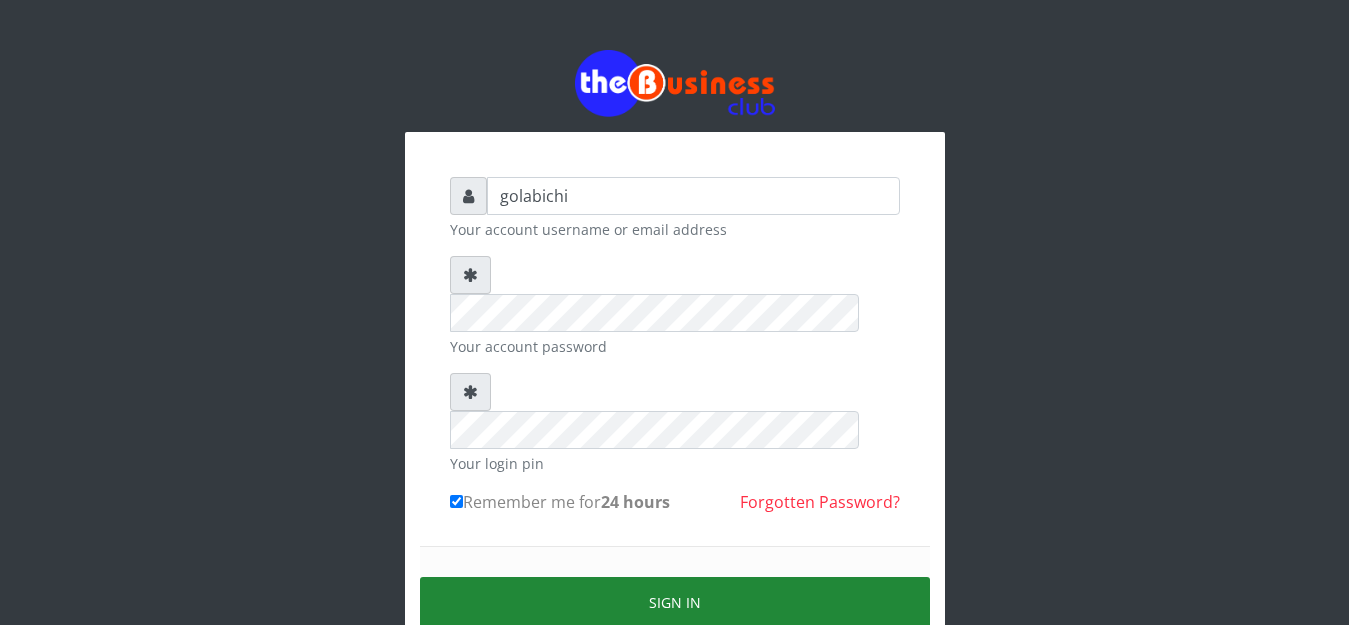 click on "Sign in" at bounding box center [675, 602] 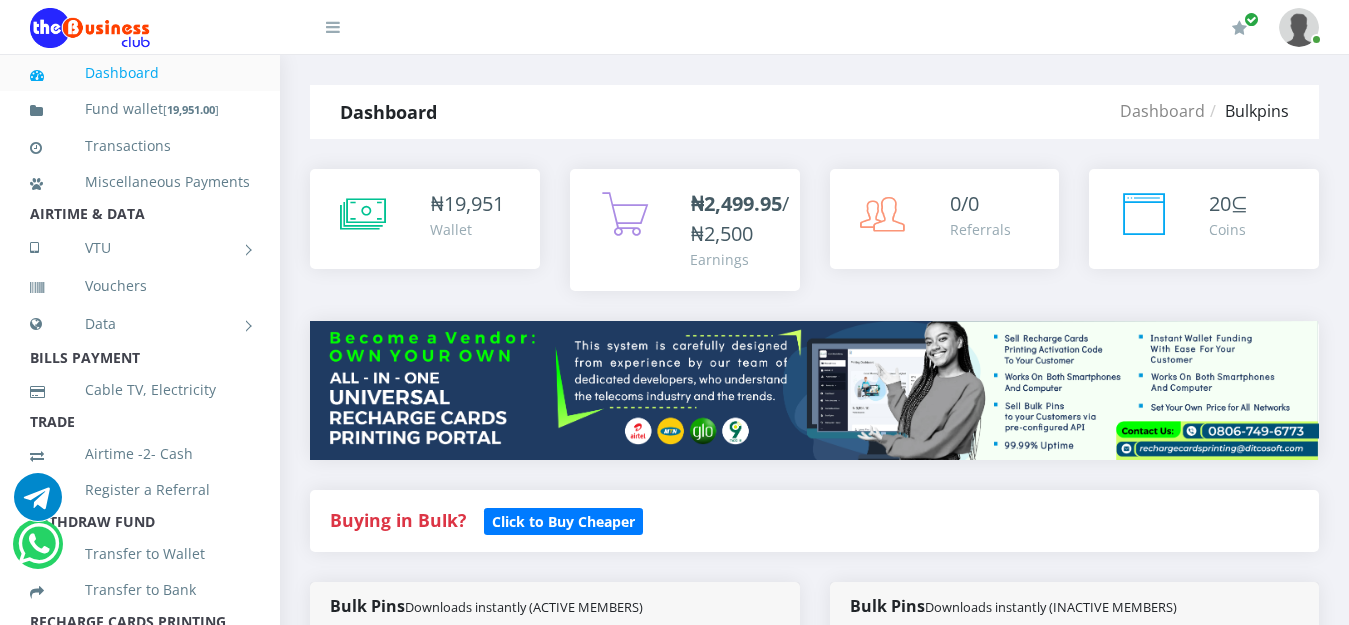 scroll, scrollTop: 0, scrollLeft: 0, axis: both 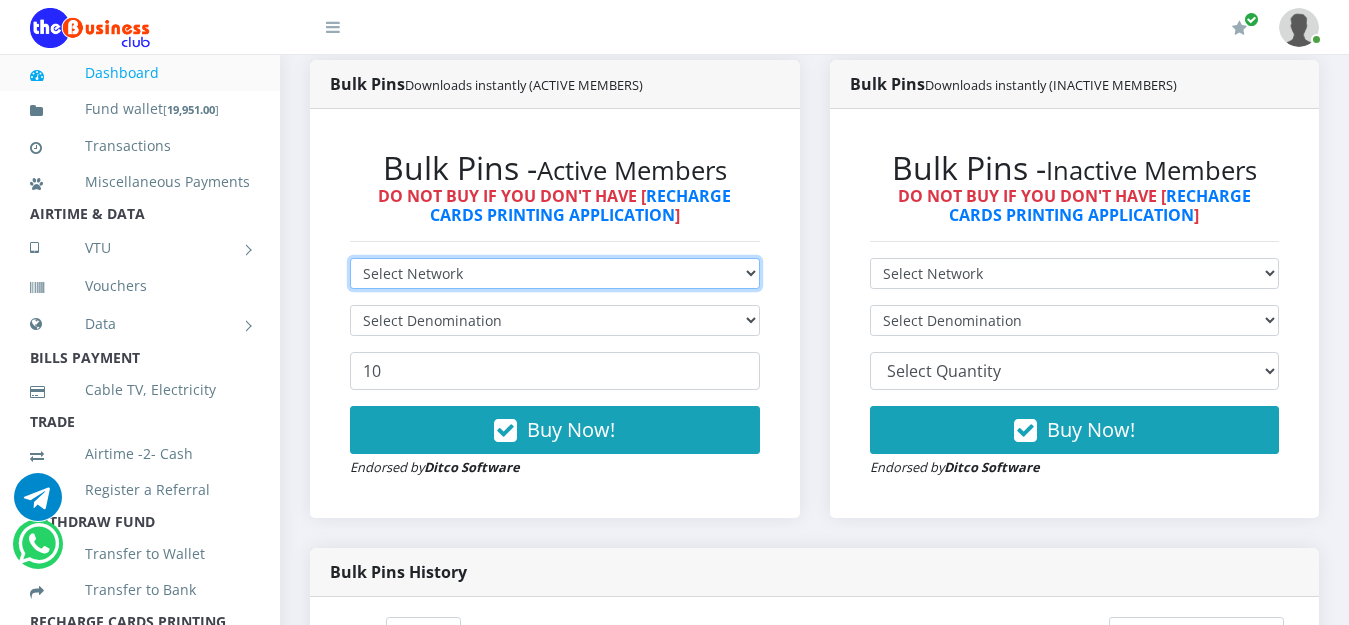 click on "Select Network
MTN
Globacom
9Mobile
Airtel" at bounding box center (555, 273) 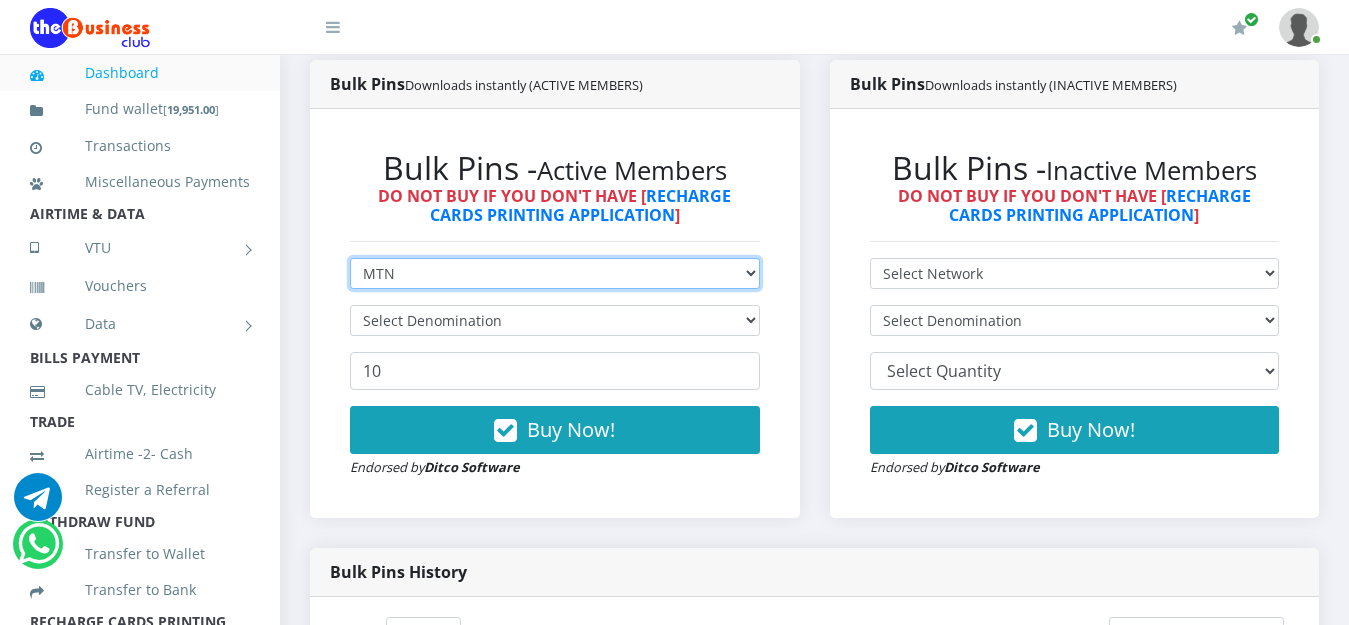click on "Select Network
MTN
Globacom
9Mobile
Airtel" at bounding box center (555, 273) 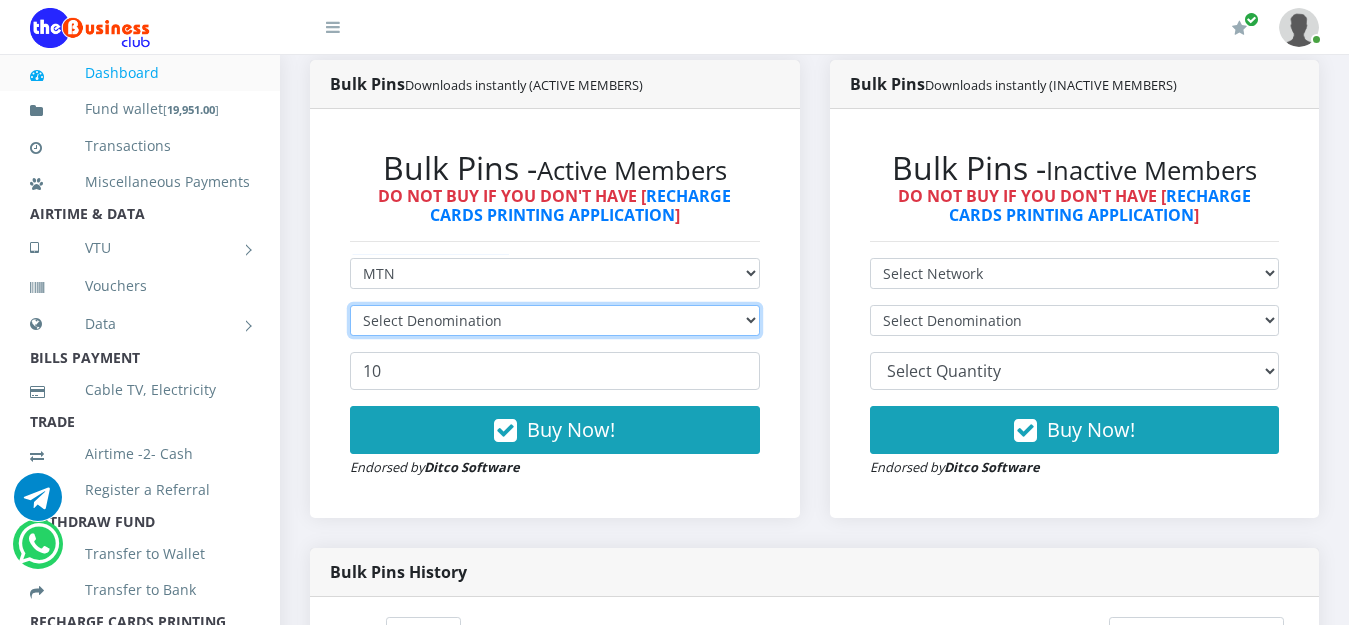 click on "Select Denomination" at bounding box center [555, 320] 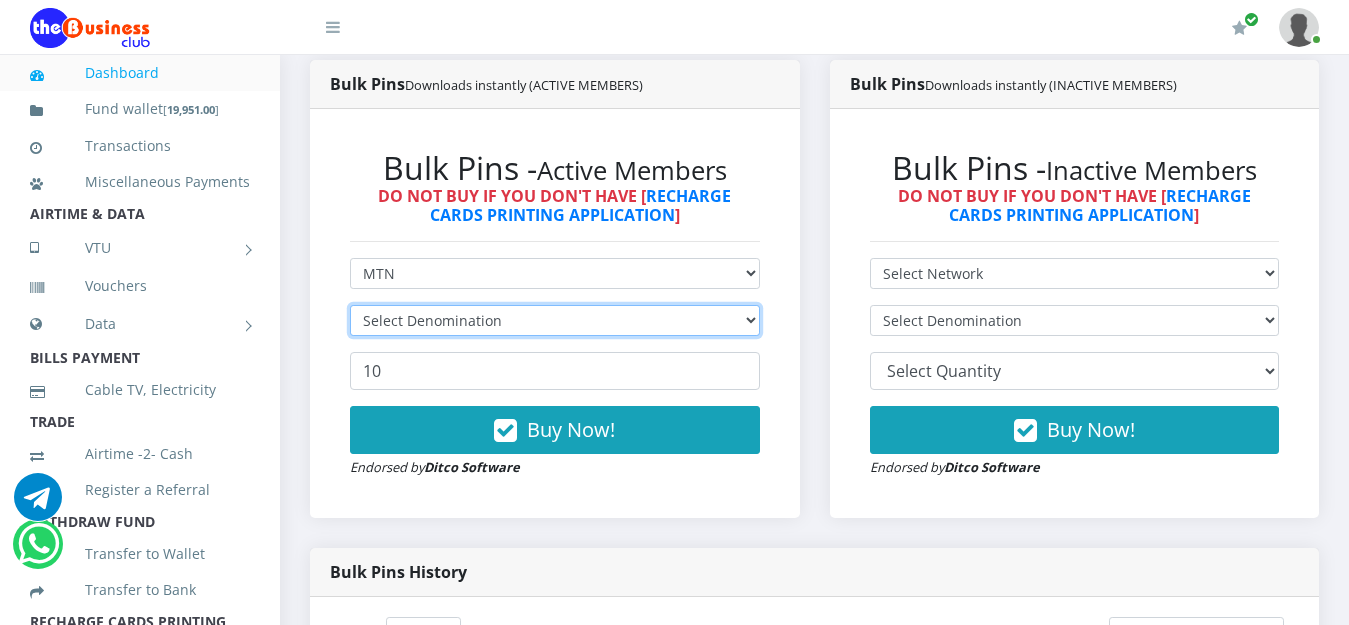 type 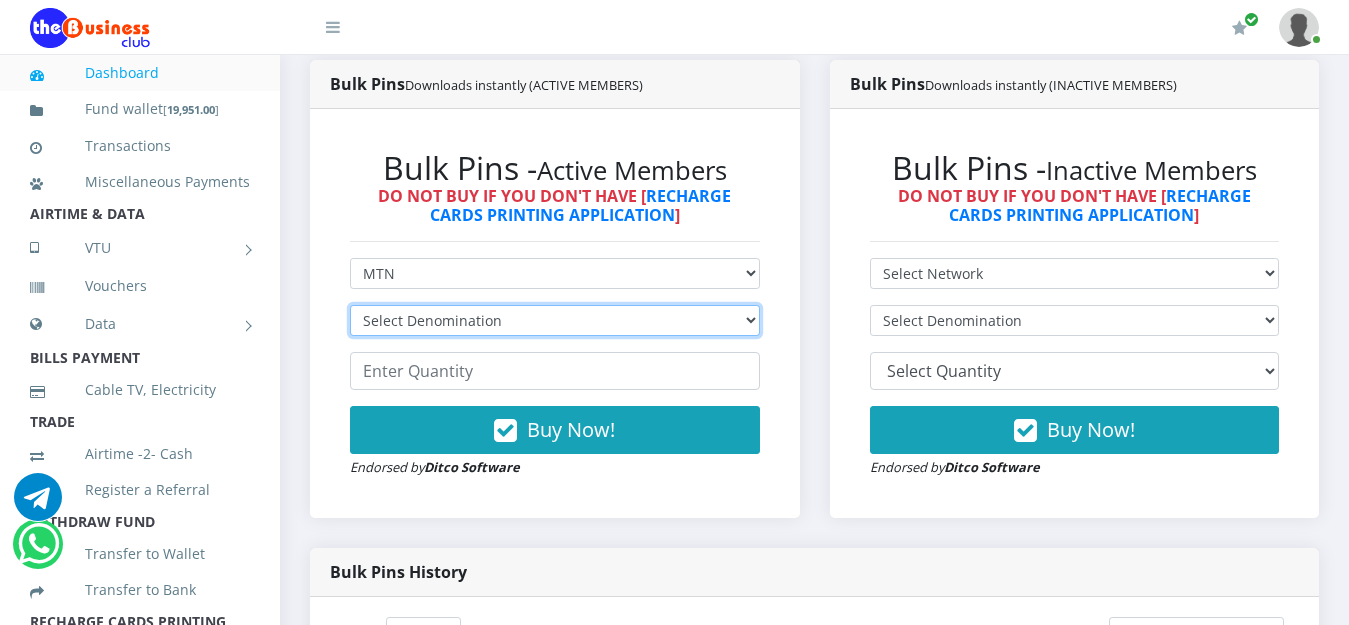 click on "Select Denomination MTN NGN100 - ₦96.94 MTN NGN200 - ₦193.88 MTN NGN400 - ₦387.76 MTN NGN500 - ₦484.70 MTN NGN1000 - ₦969.40 MTN NGN1500 - ₦1,454.10" at bounding box center (555, 320) 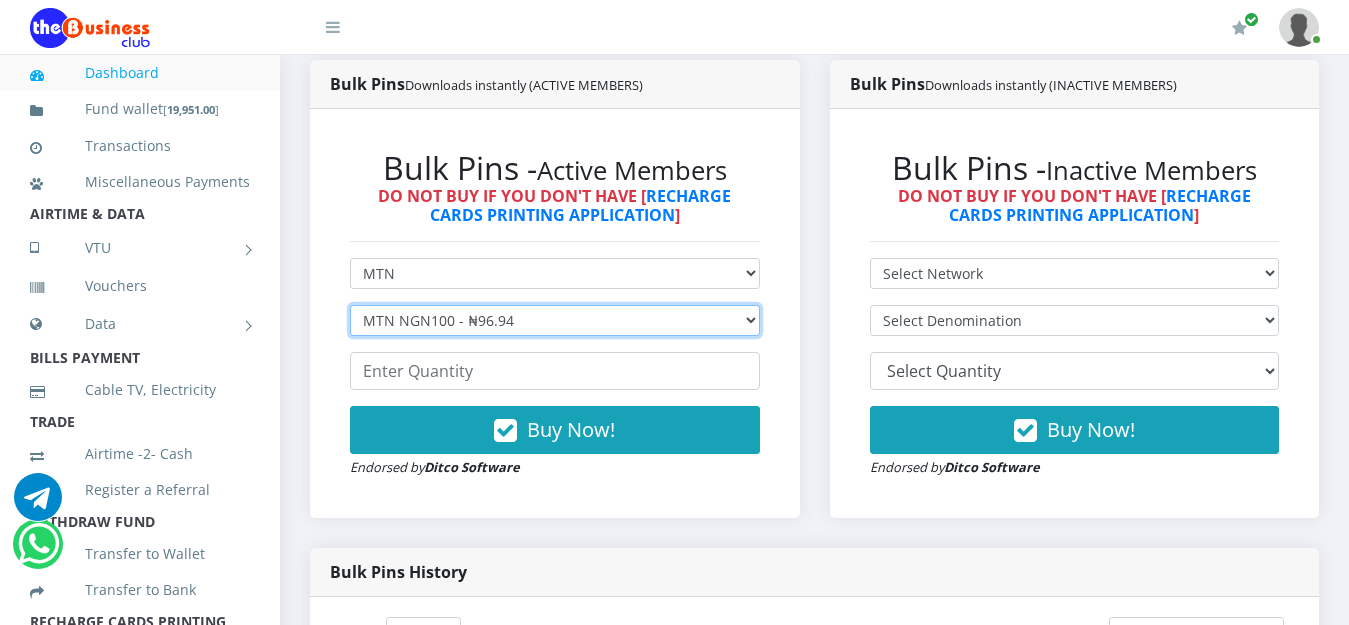 click on "Select Denomination MTN NGN100 - ₦96.94 MTN NGN200 - ₦193.88 MTN NGN400 - ₦387.76 MTN NGN500 - ₦484.70 MTN NGN1000 - ₦969.40 MTN NGN1500 - ₦1,454.10" at bounding box center (555, 320) 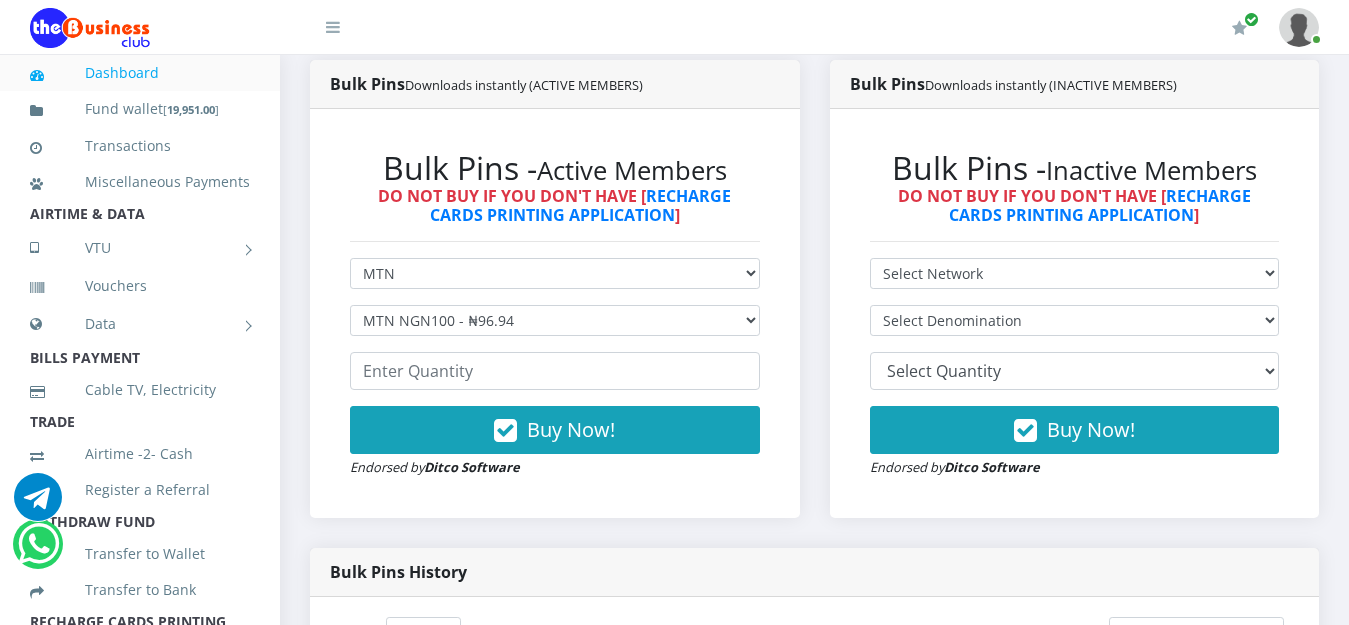 click on "Bulk Pins -  Active Members
DO NOT BUY IF YOU DON'T HAVE [ RECHARGE CARDS PRINTING APPLICATION ]
Select Network
MTN
Globacom
9Mobile
Airtel
Select Denomination MTN NGN100 - ₦96.94 Buy Now!" at bounding box center (555, 314) 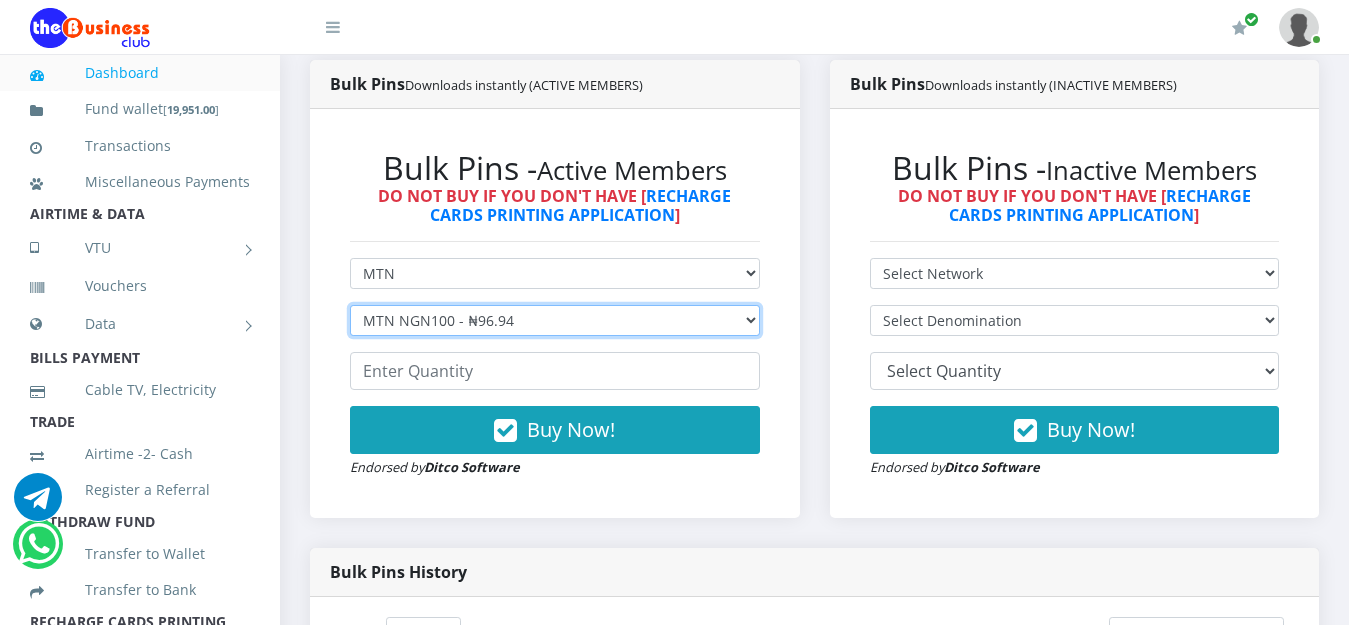 click on "Select Denomination MTN NGN100 - ₦96.94 MTN NGN200 - ₦193.88 MTN NGN400 - ₦387.76 MTN NGN500 - ₦484.70 MTN NGN1000 - ₦969.40 MTN NGN1500 - ₦1,454.10" at bounding box center (555, 320) 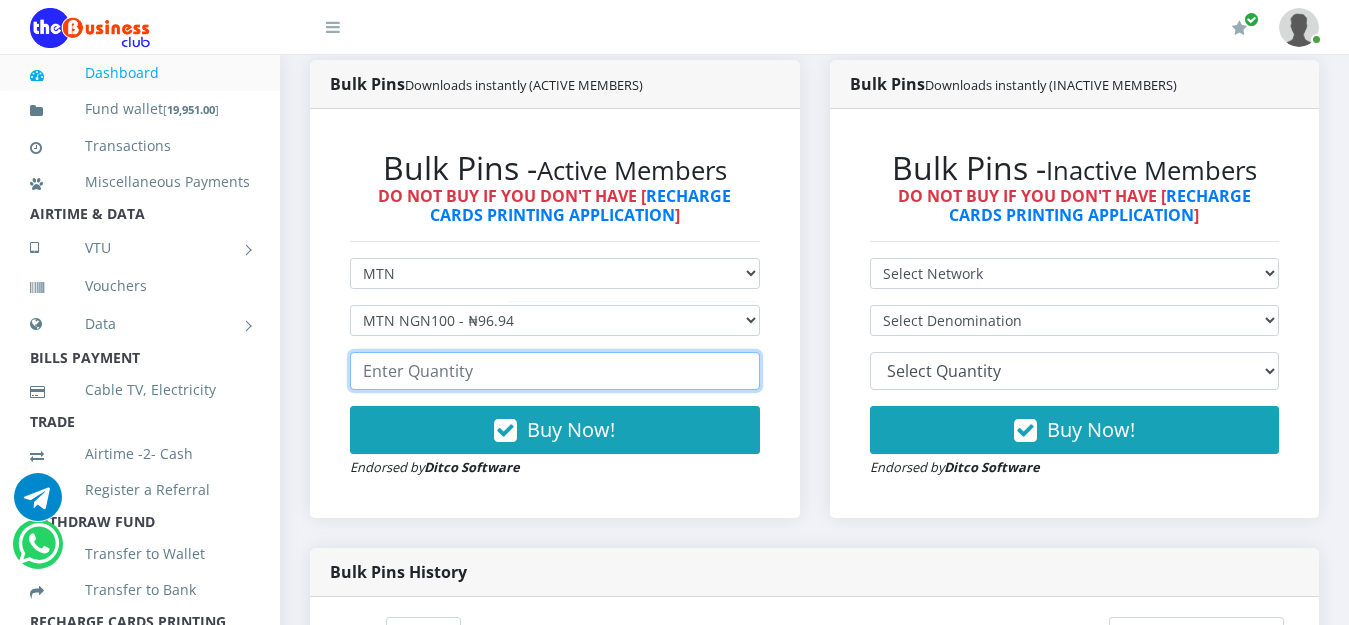 click at bounding box center (555, 371) 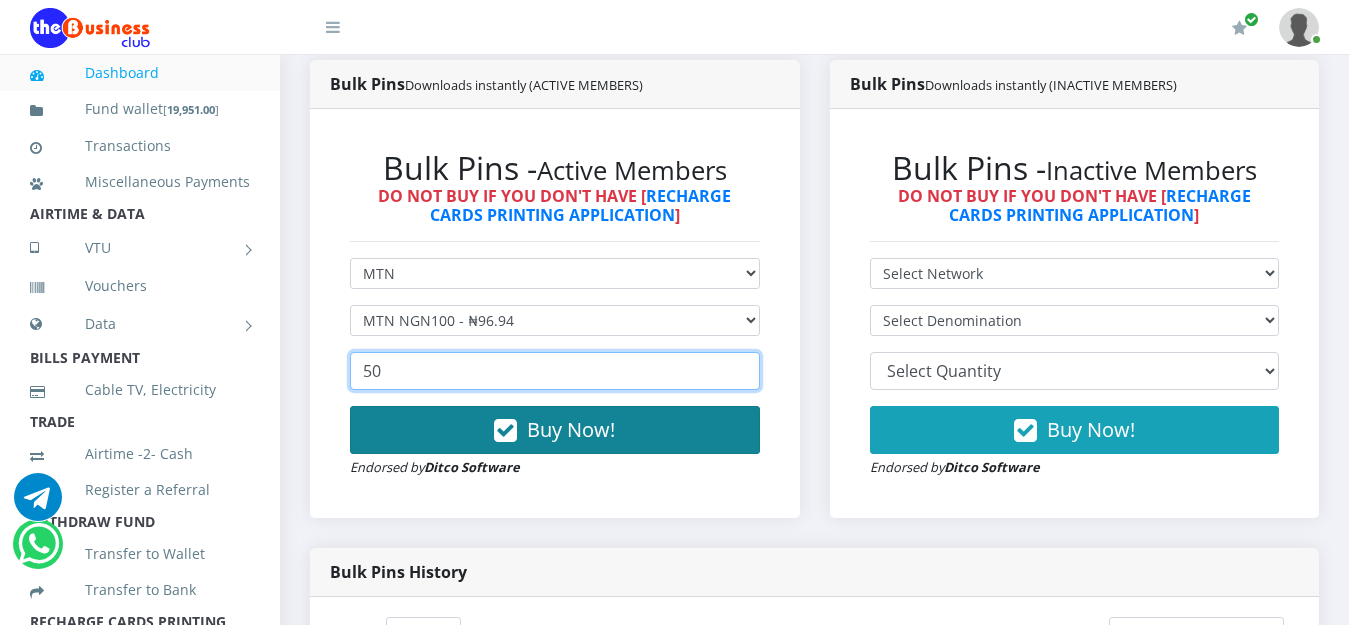 type on "50" 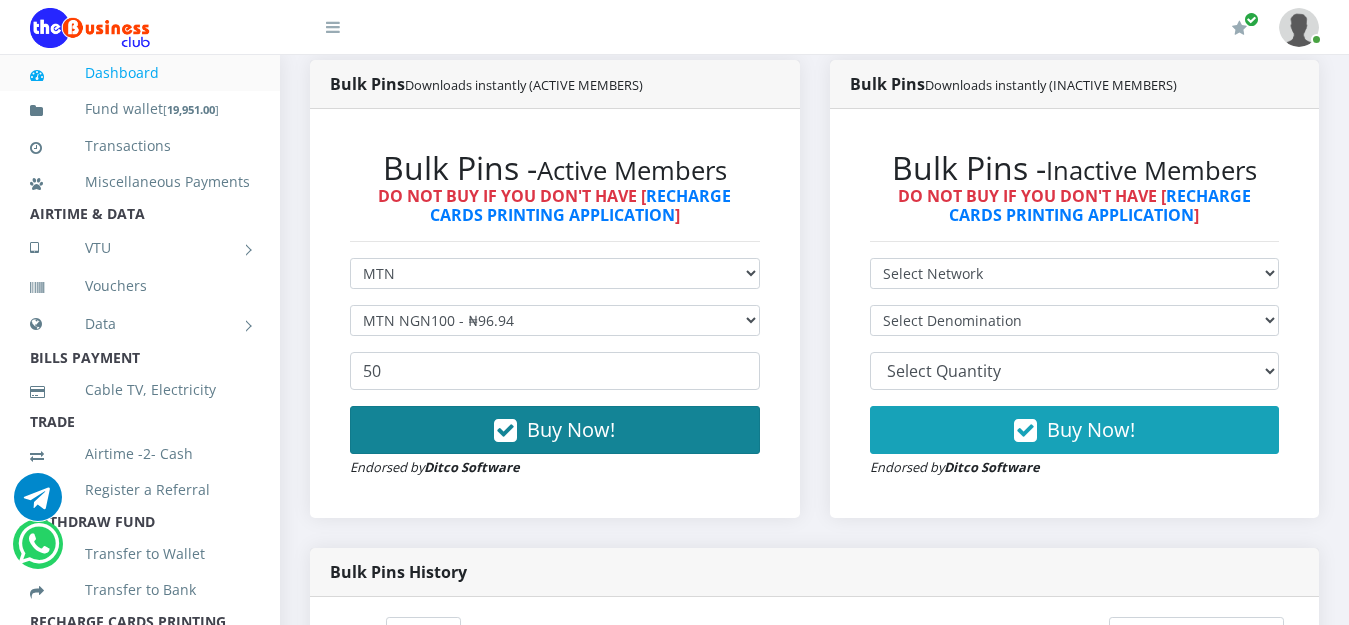 click on "Buy Now!" at bounding box center [571, 429] 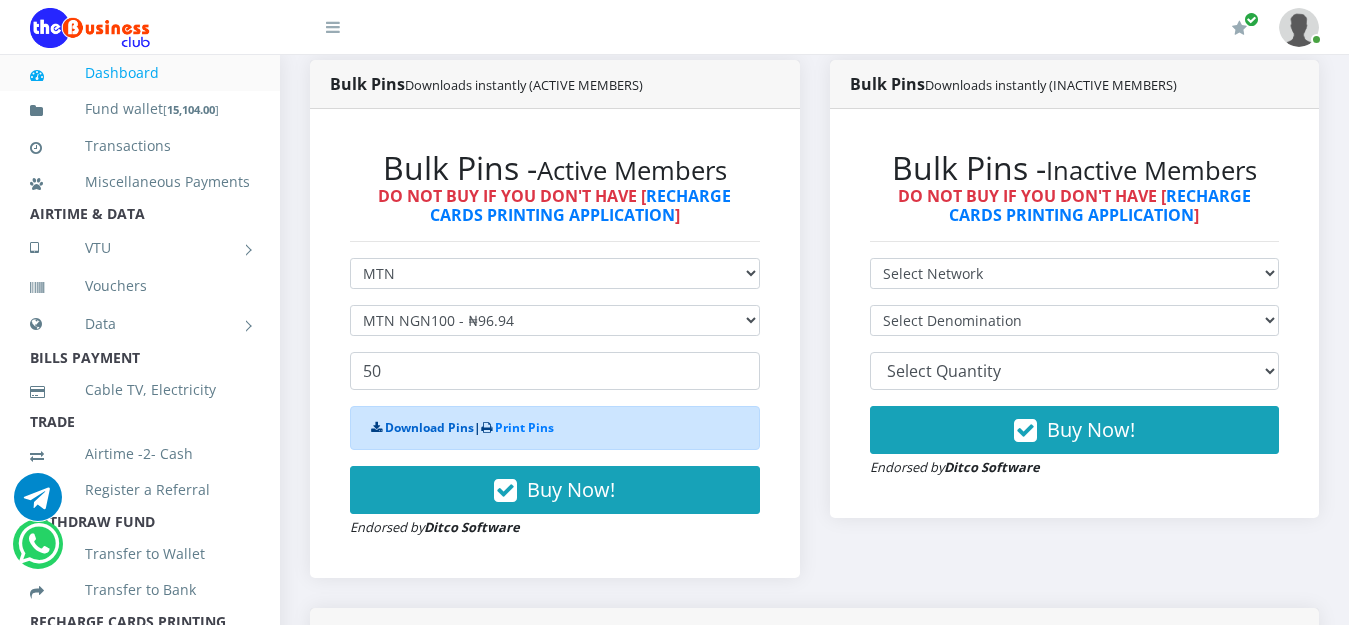 click on "Download Pins" at bounding box center [429, 427] 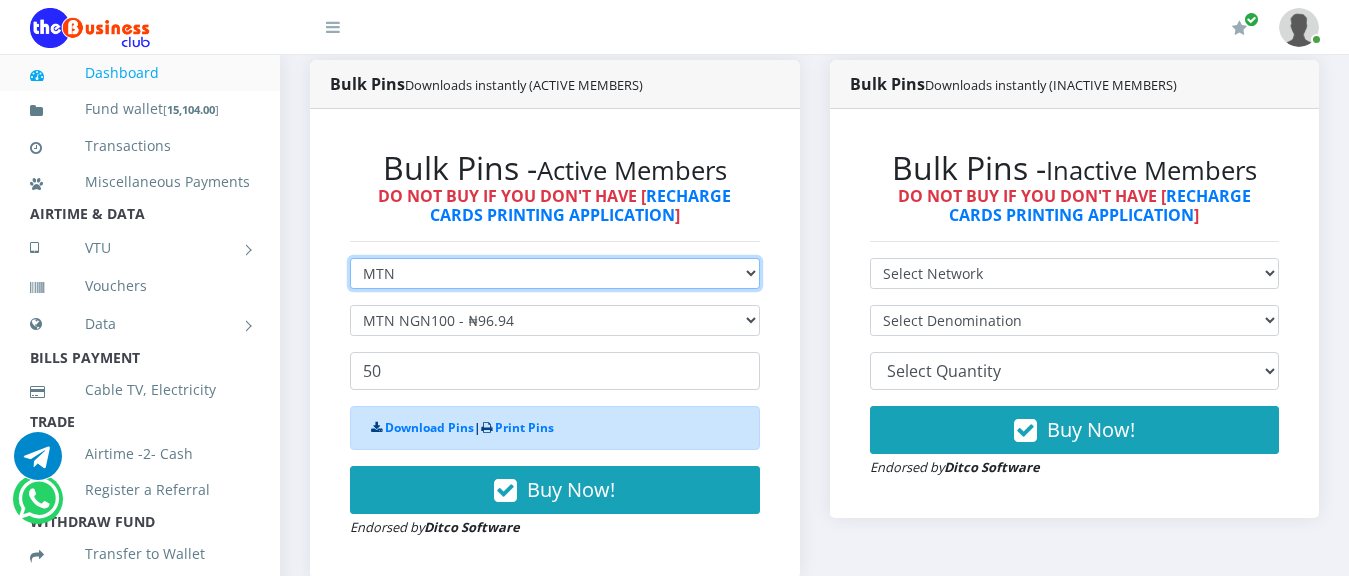 click on "Select Network
MTN
Globacom
9Mobile
Airtel" at bounding box center (555, 273) 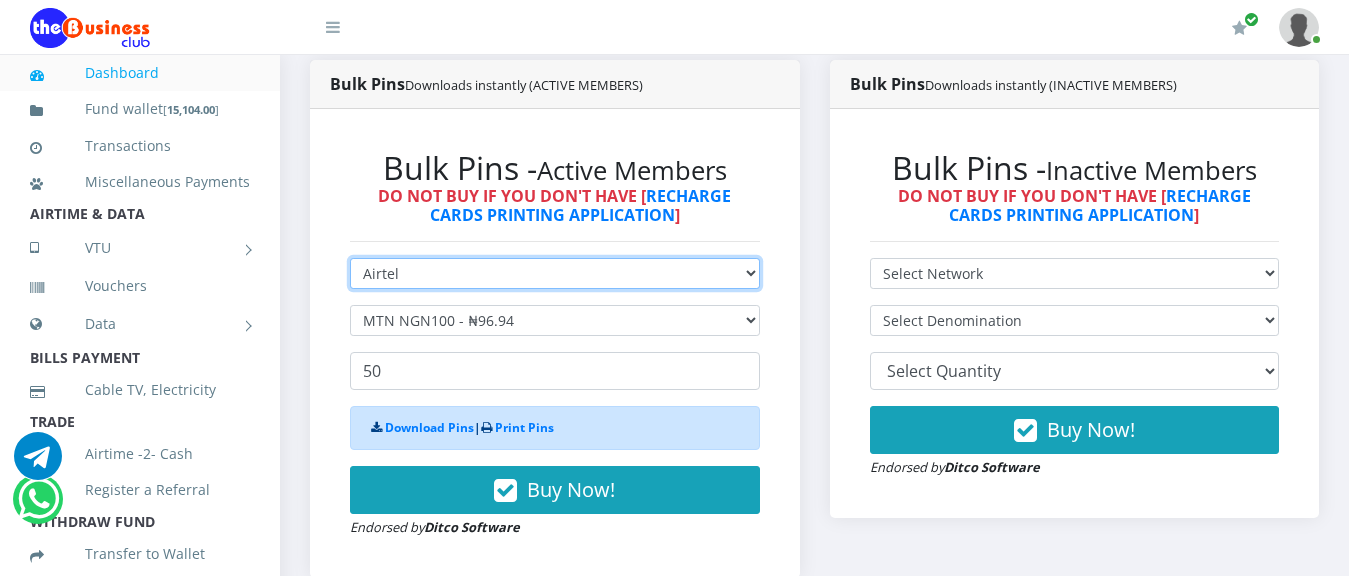 click on "Select Network
MTN
Globacom
9Mobile
Airtel" at bounding box center [555, 273] 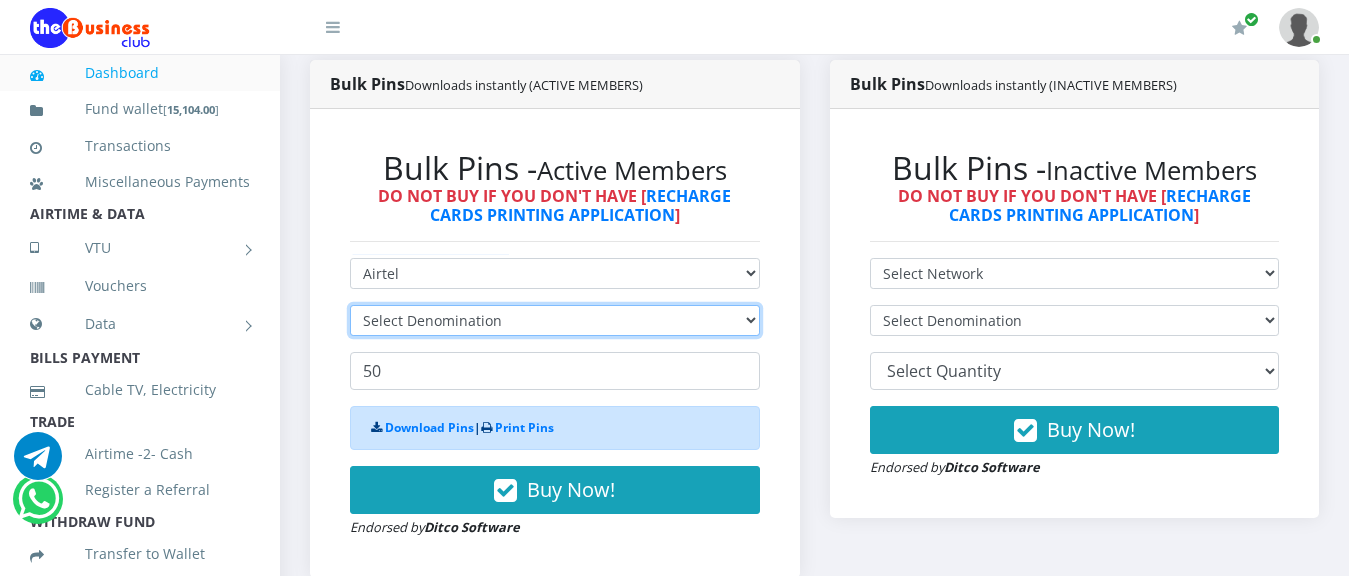 click on "Select Denomination" at bounding box center (555, 320) 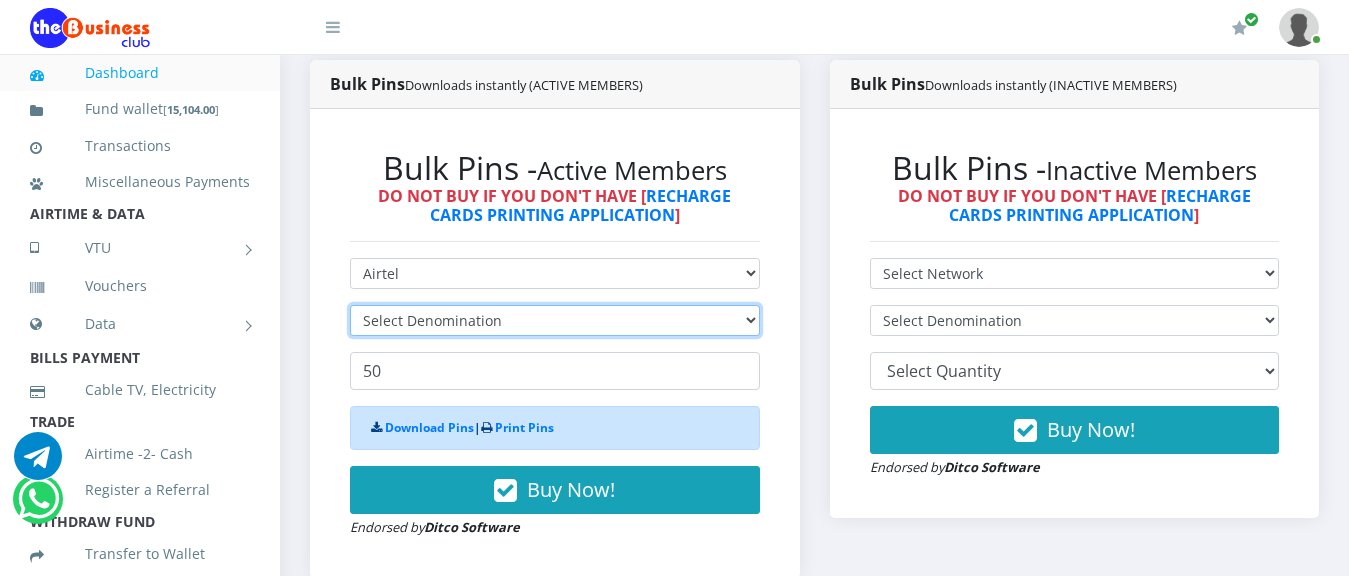 click on "Select Denomination" at bounding box center [555, 320] 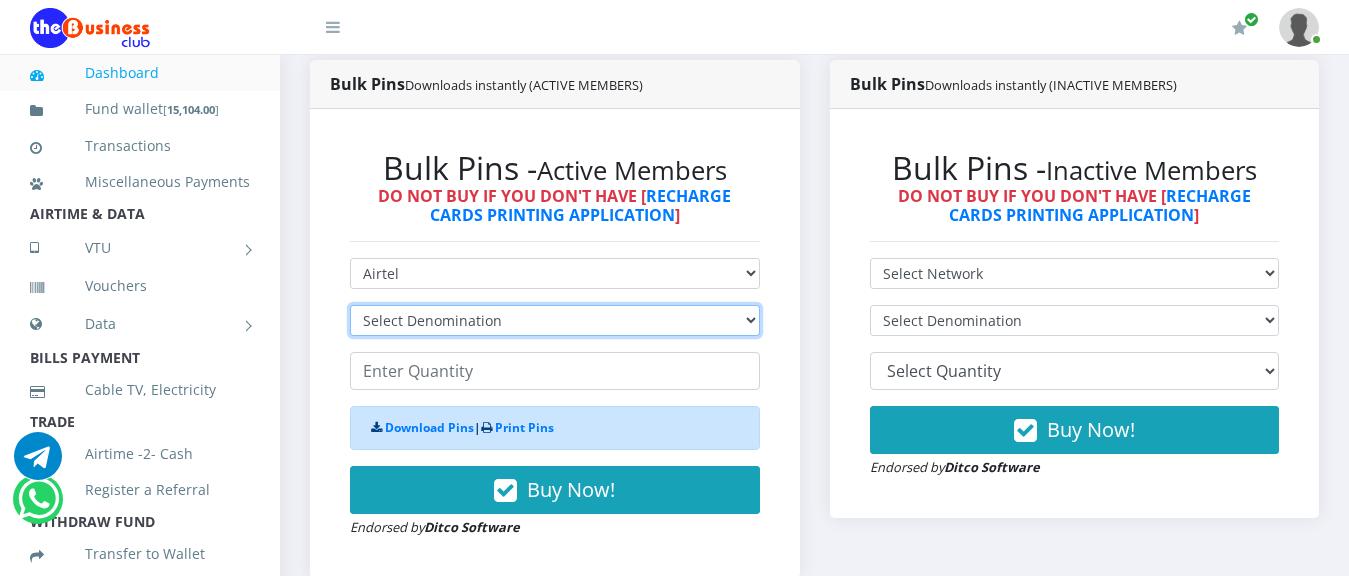 click on "Select Denomination Airtel NGN100 - ₦96.36 Airtel NGN200 - ₦192.72 Airtel NGN500 - ₦481.80 Airtel NGN1000 - ₦963.60" at bounding box center (555, 320) 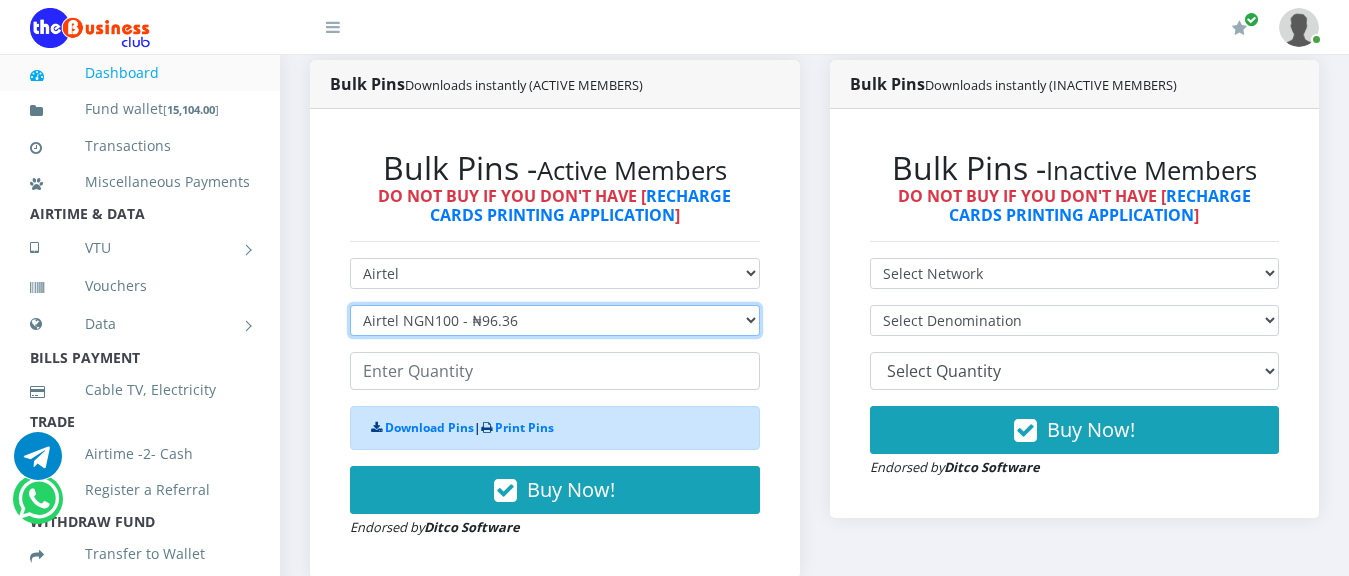 click on "Select Denomination Airtel NGN100 - ₦96.36 Airtel NGN200 - ₦192.72 Airtel NGN500 - ₦481.80 Airtel NGN1000 - ₦963.60" at bounding box center [555, 320] 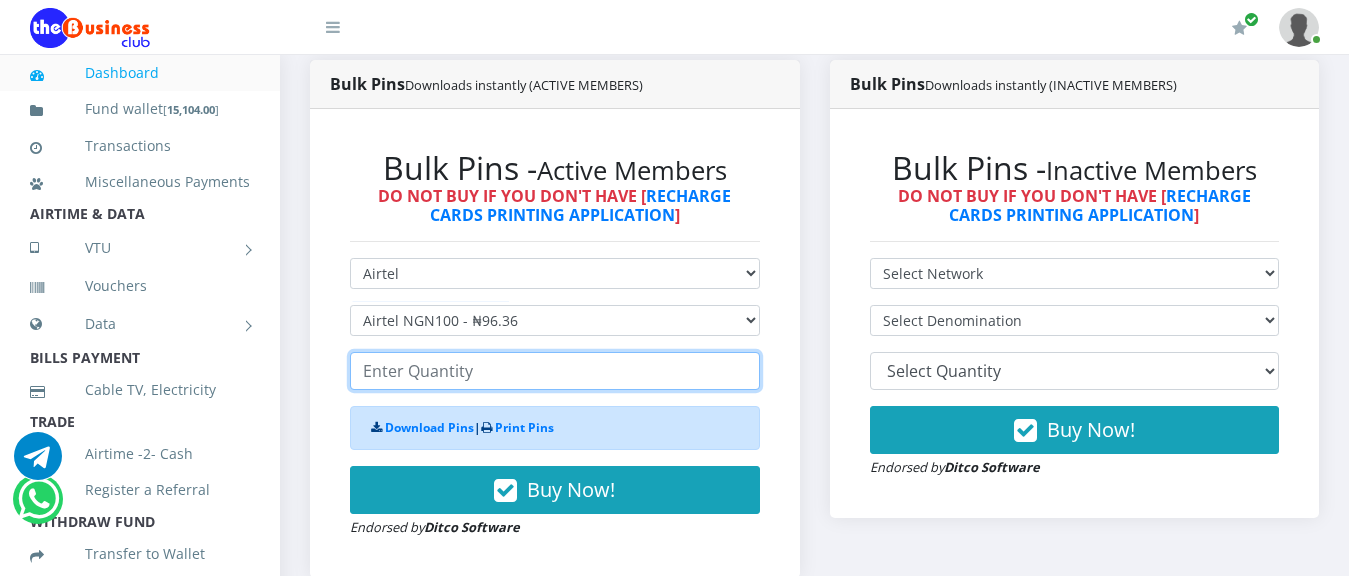 click at bounding box center (555, 371) 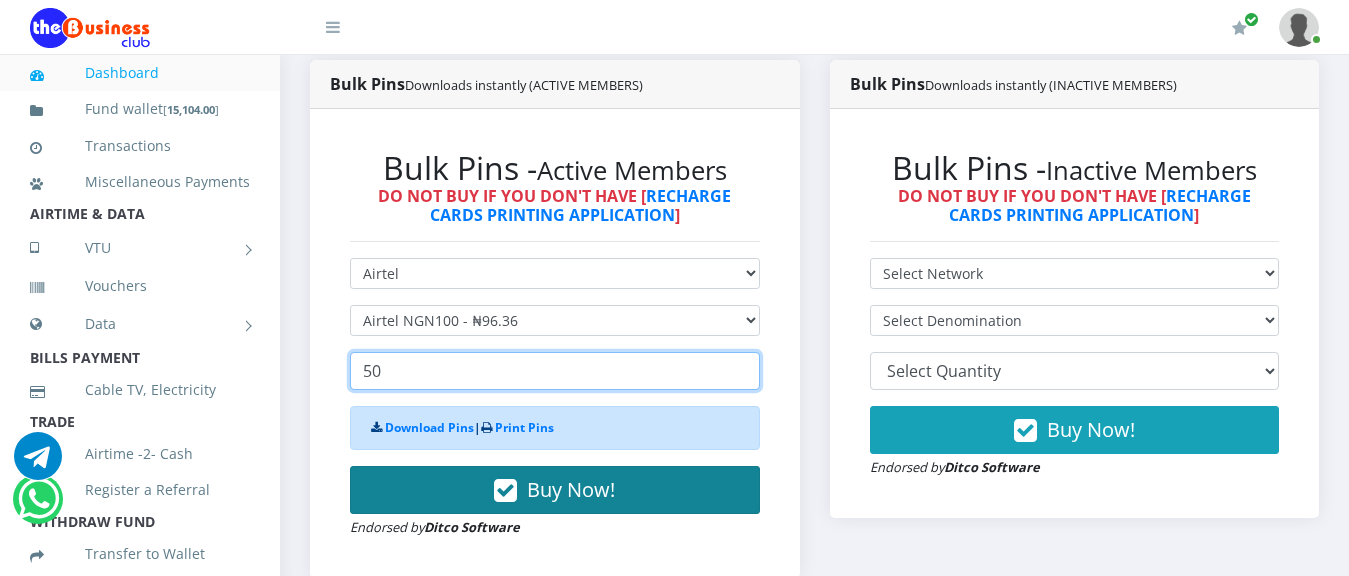 type on "50" 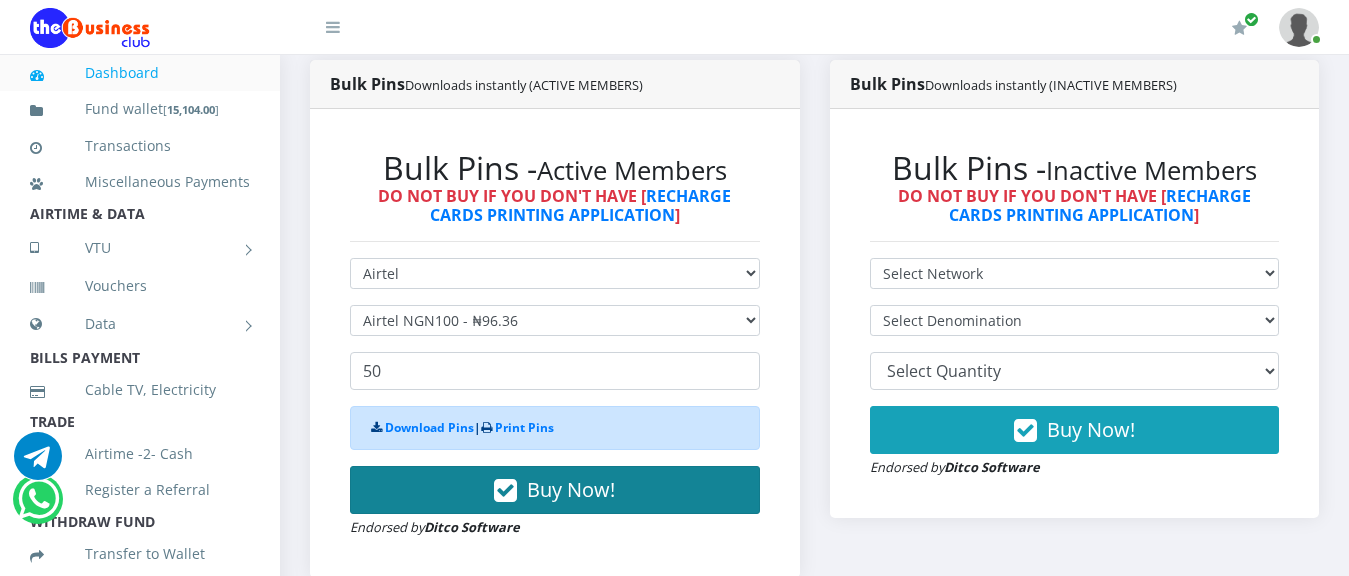 click on "Buy Now!" at bounding box center (571, 489) 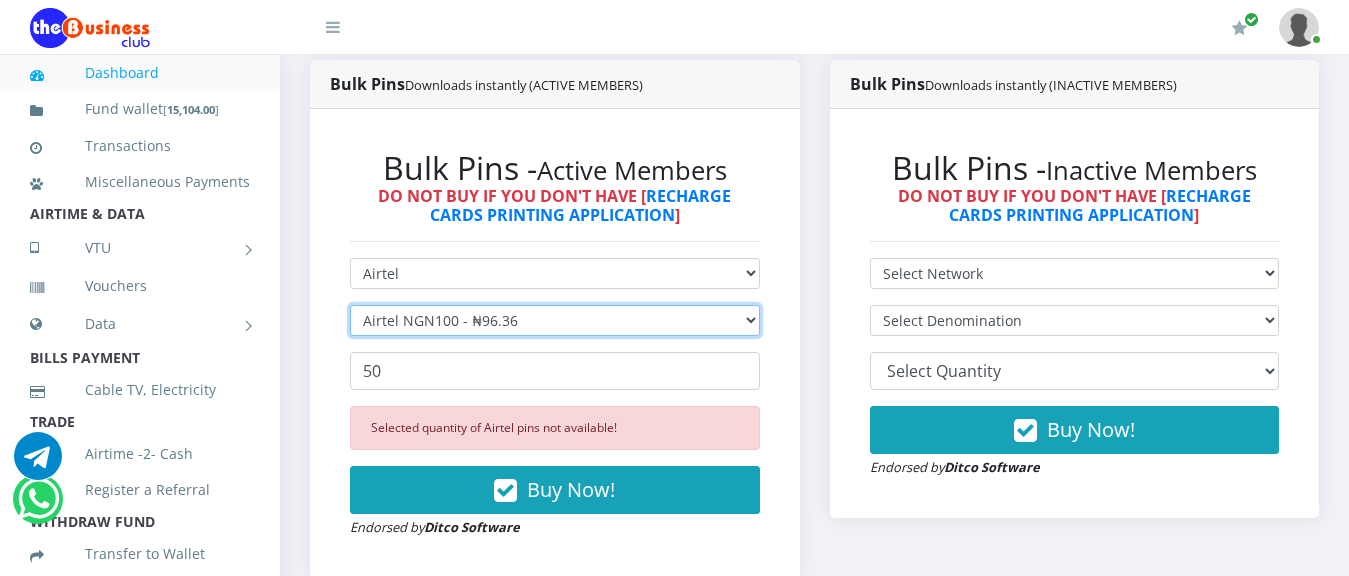 click on "Select Denomination Airtel NGN100 - ₦96.36 Airtel NGN200 - ₦192.72 Airtel NGN500 - ₦481.80 Airtel NGN1000 - ₦963.60" at bounding box center [555, 320] 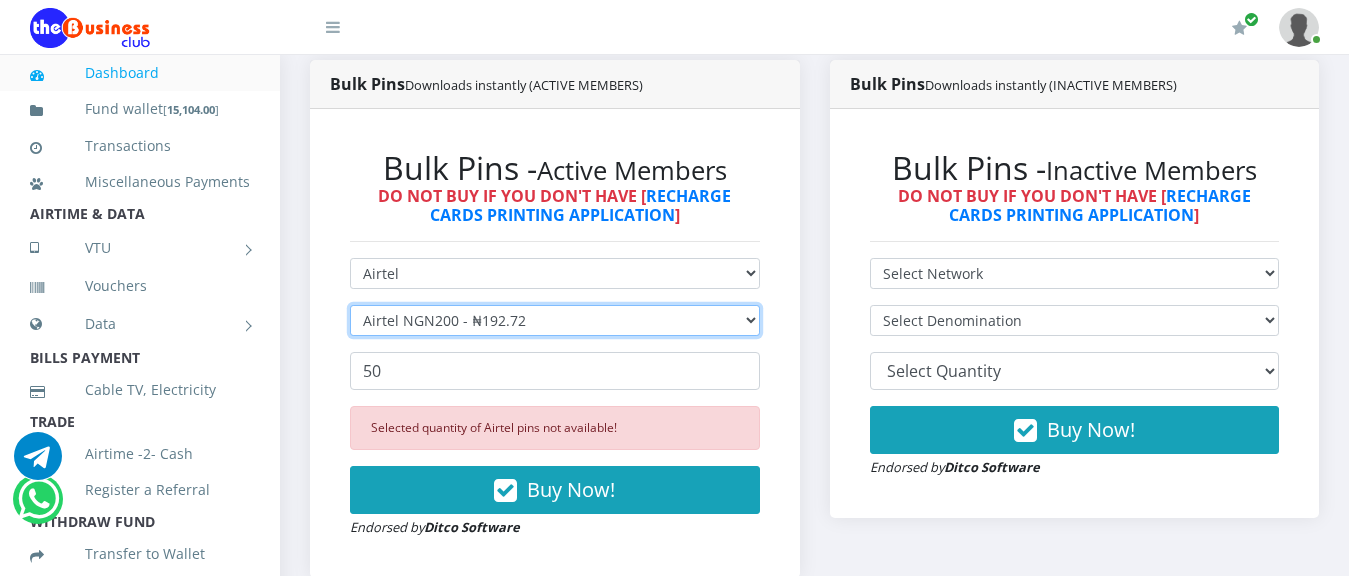 click on "Select Denomination Airtel NGN100 - ₦96.36 Airtel NGN200 - ₦192.72 Airtel NGN500 - ₦481.80 Airtel NGN1000 - ₦963.60" at bounding box center (555, 320) 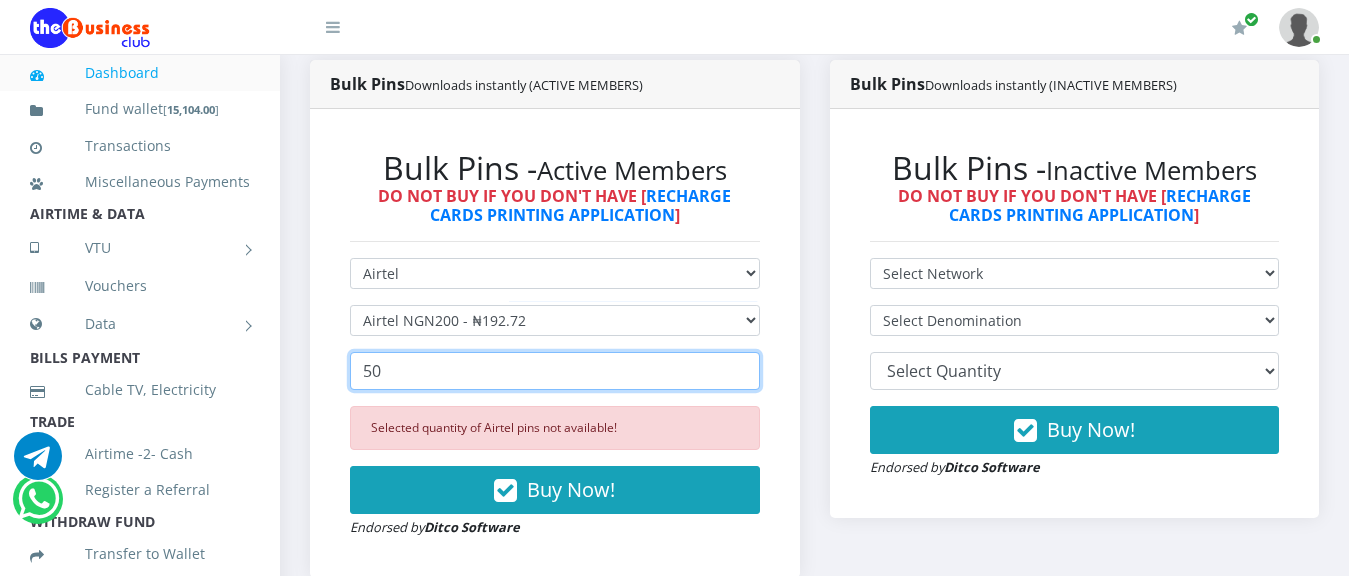 click on "50" at bounding box center (555, 371) 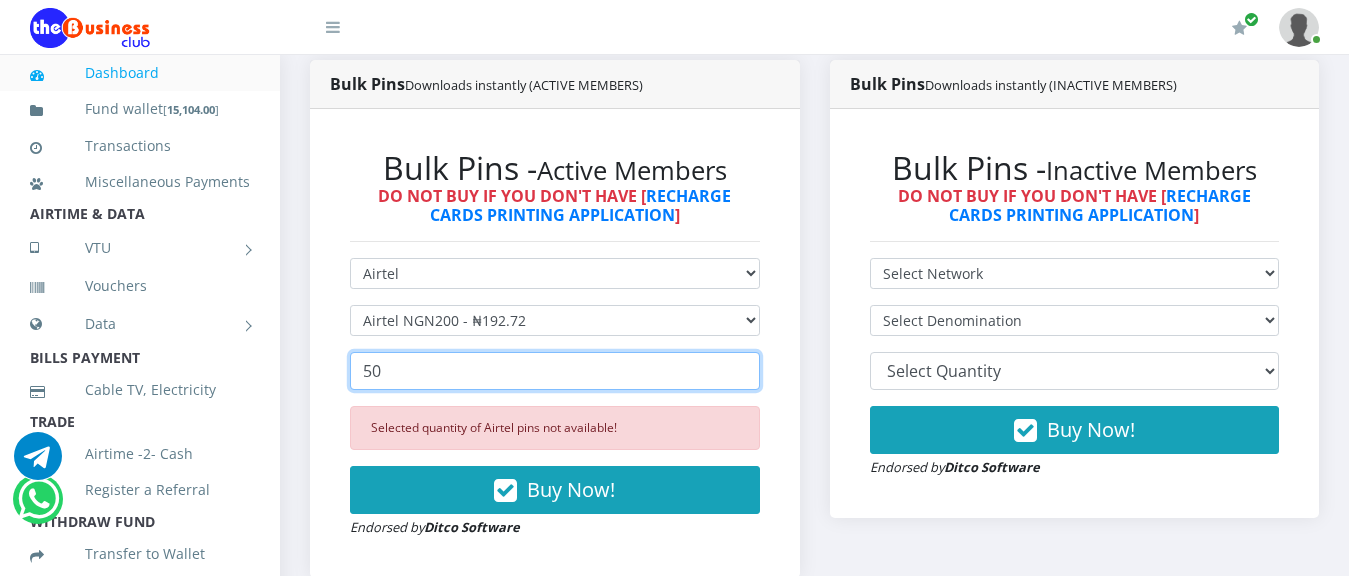 type on "5" 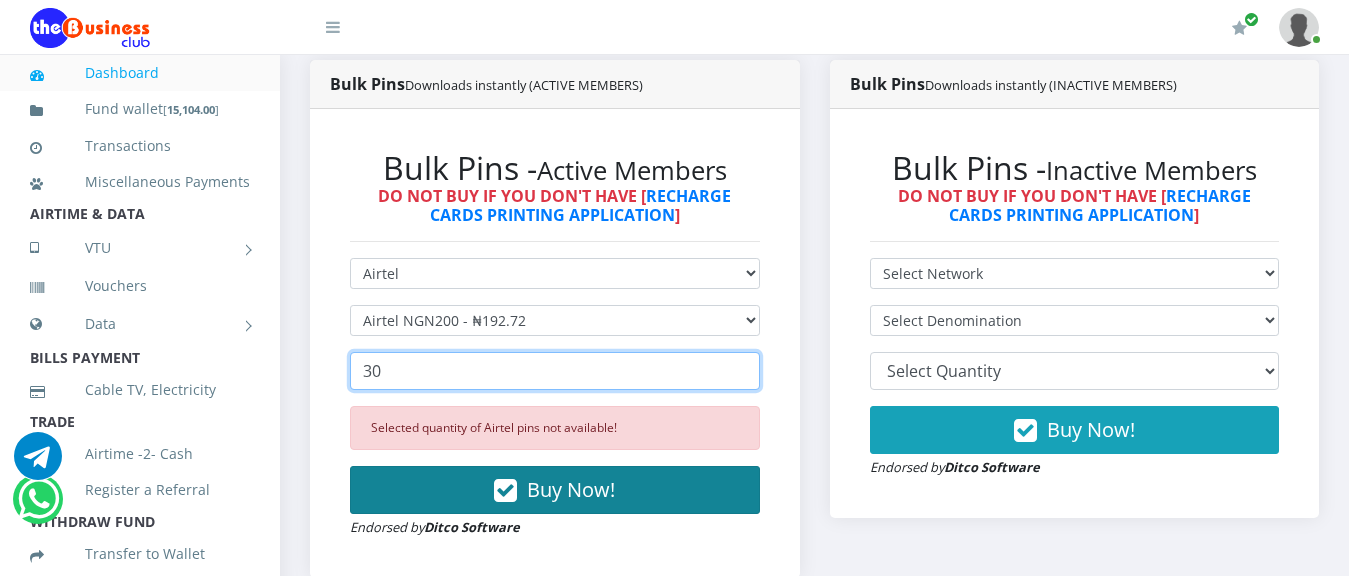 type on "30" 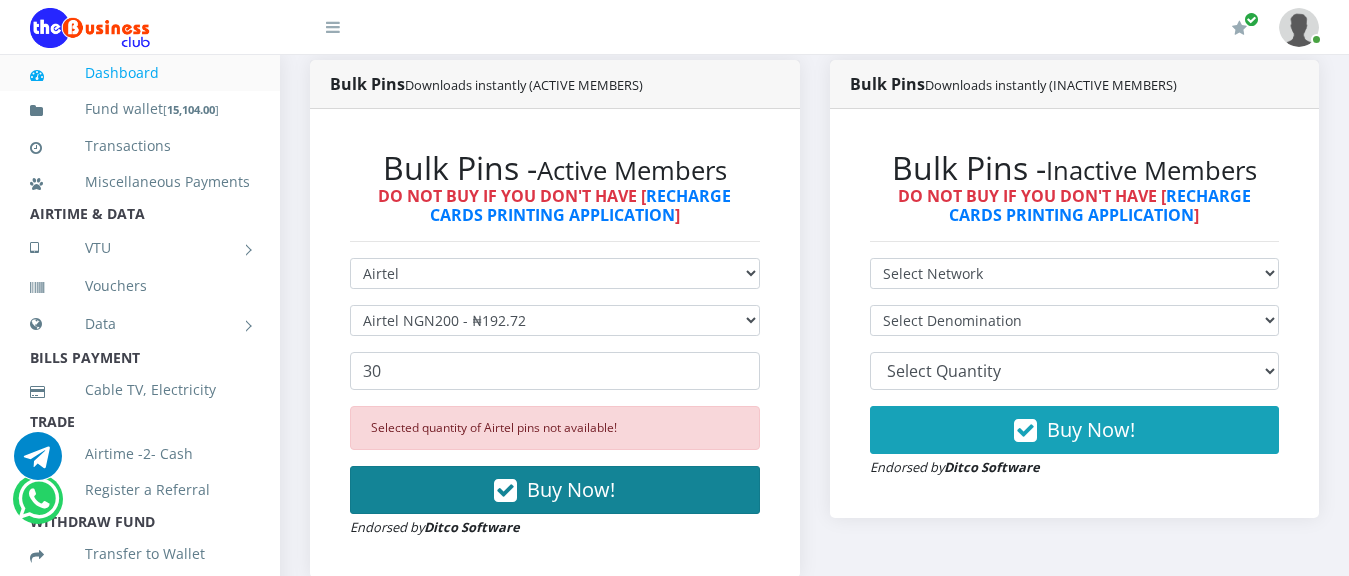 click on "Buy Now!" at bounding box center (571, 489) 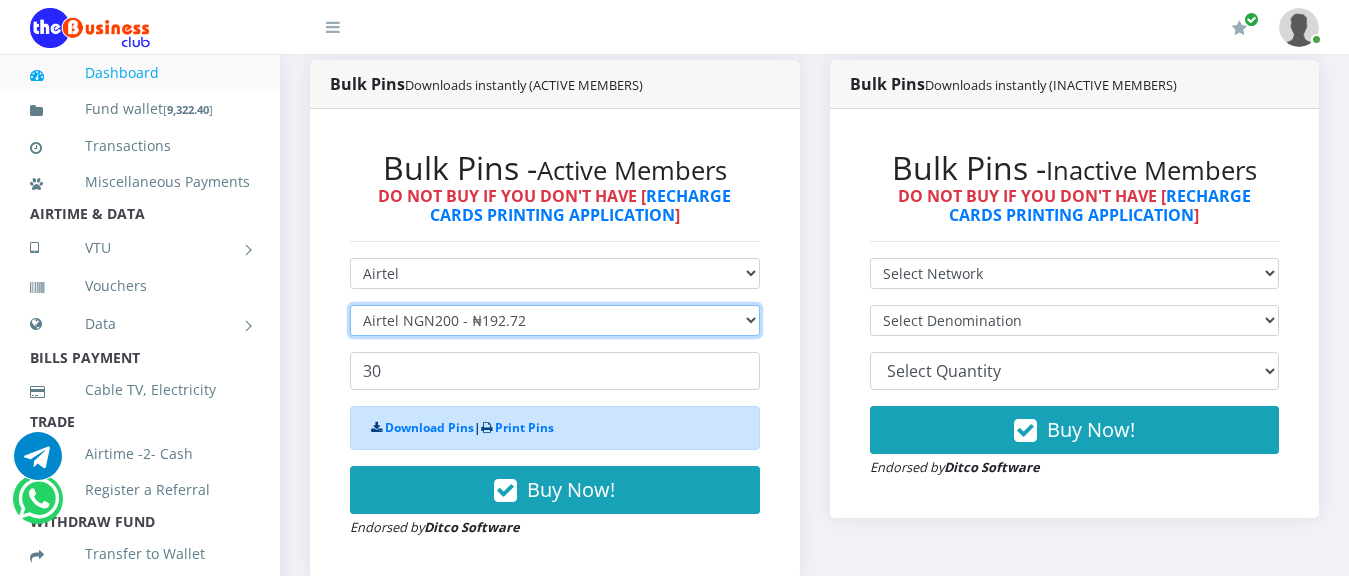 click on "Select Denomination Airtel NGN100 - ₦96.36 Airtel NGN200 - ₦192.72 Airtel NGN500 - ₦481.80 Airtel NGN1000 - ₦963.60" at bounding box center [555, 320] 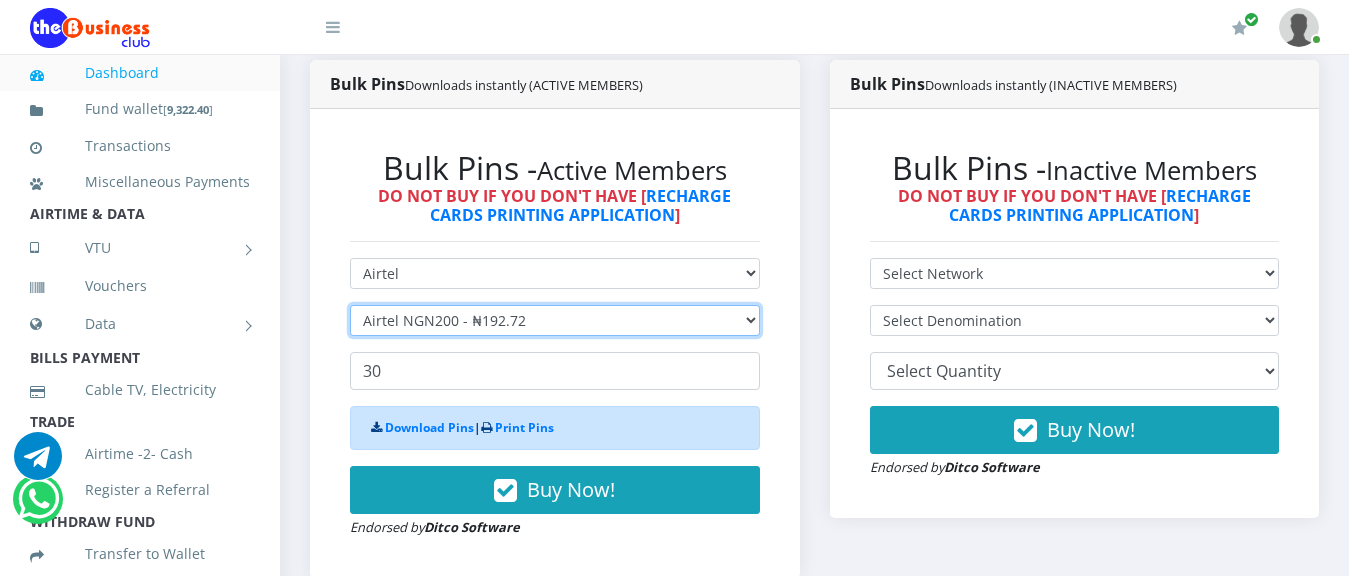 scroll, scrollTop: 489, scrollLeft: 0, axis: vertical 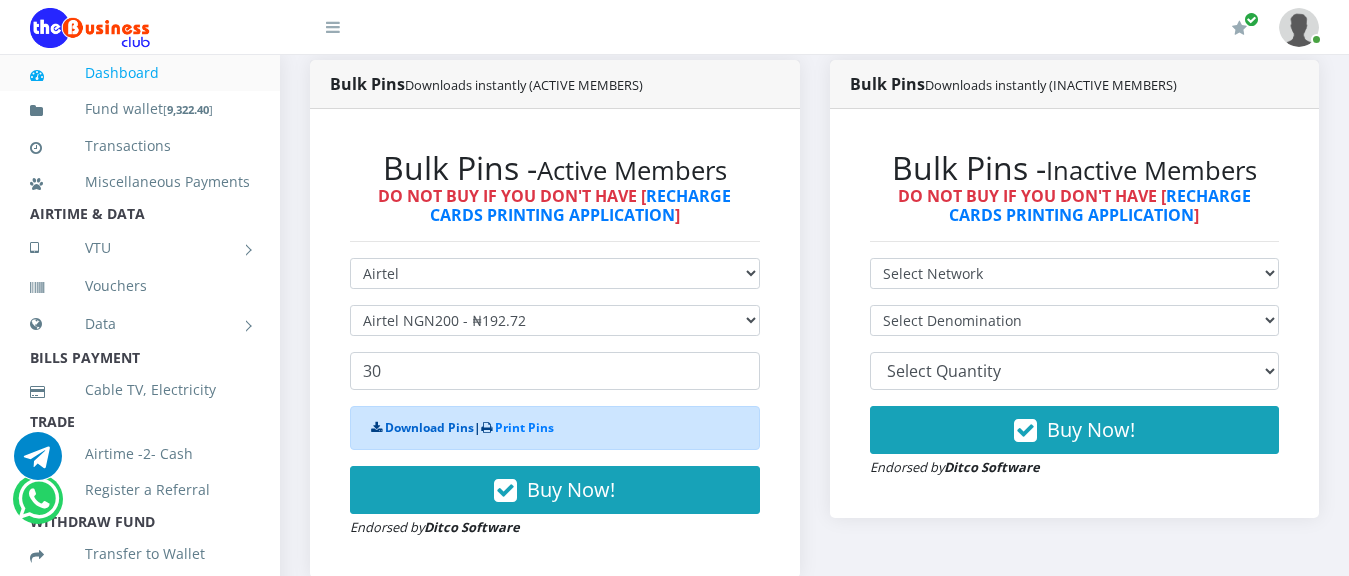 click on "Download Pins" at bounding box center [429, 427] 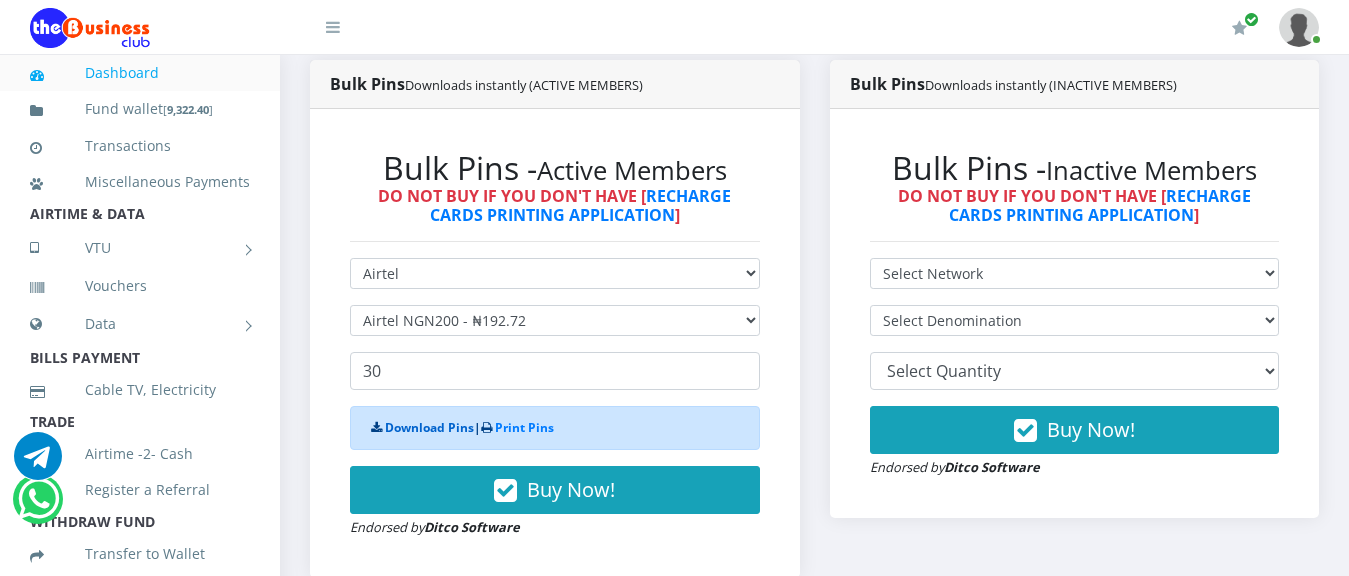 scroll, scrollTop: 619, scrollLeft: 0, axis: vertical 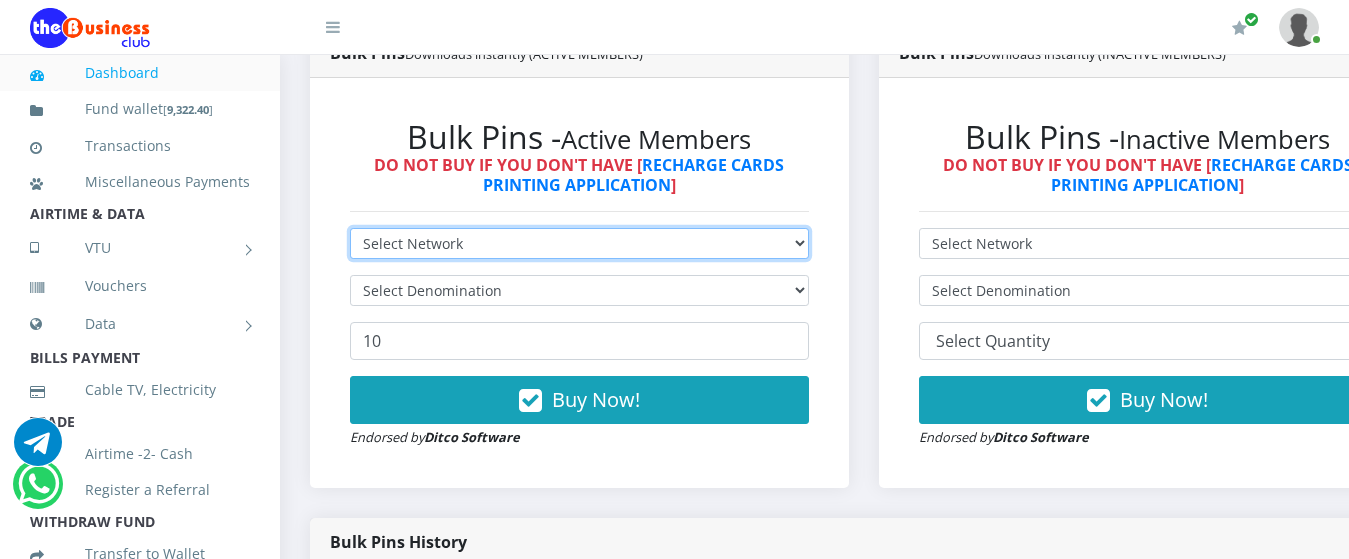 click on "Select Network
MTN
Globacom
9Mobile
Airtel" at bounding box center (579, 243) 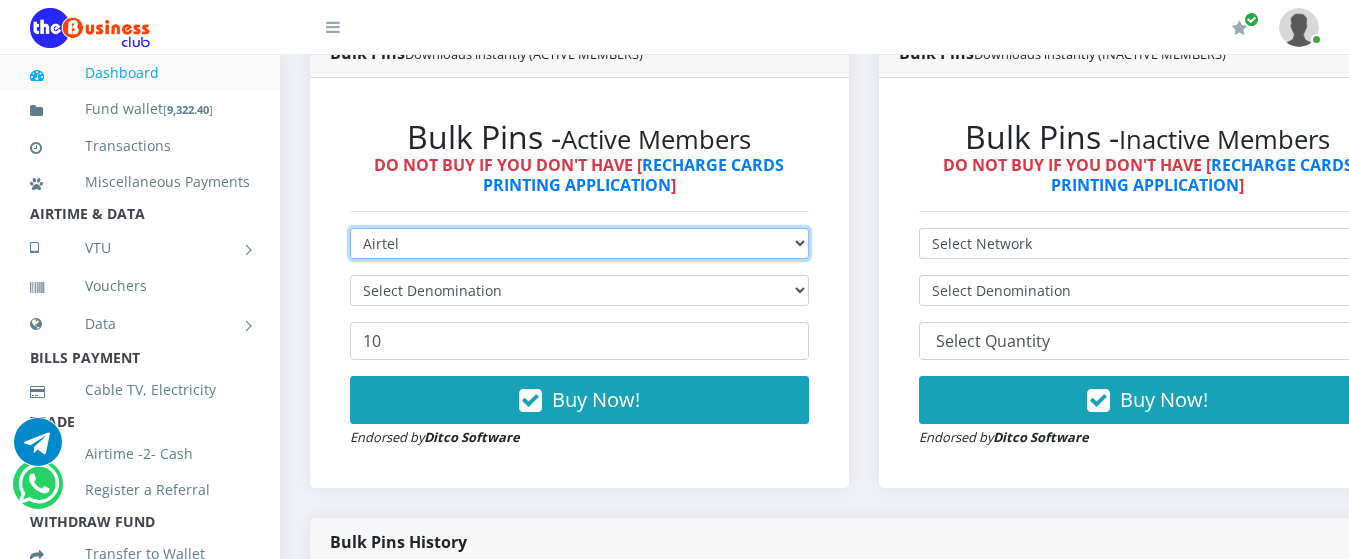 click on "Select Network
MTN
Globacom
9Mobile
Airtel" at bounding box center [579, 243] 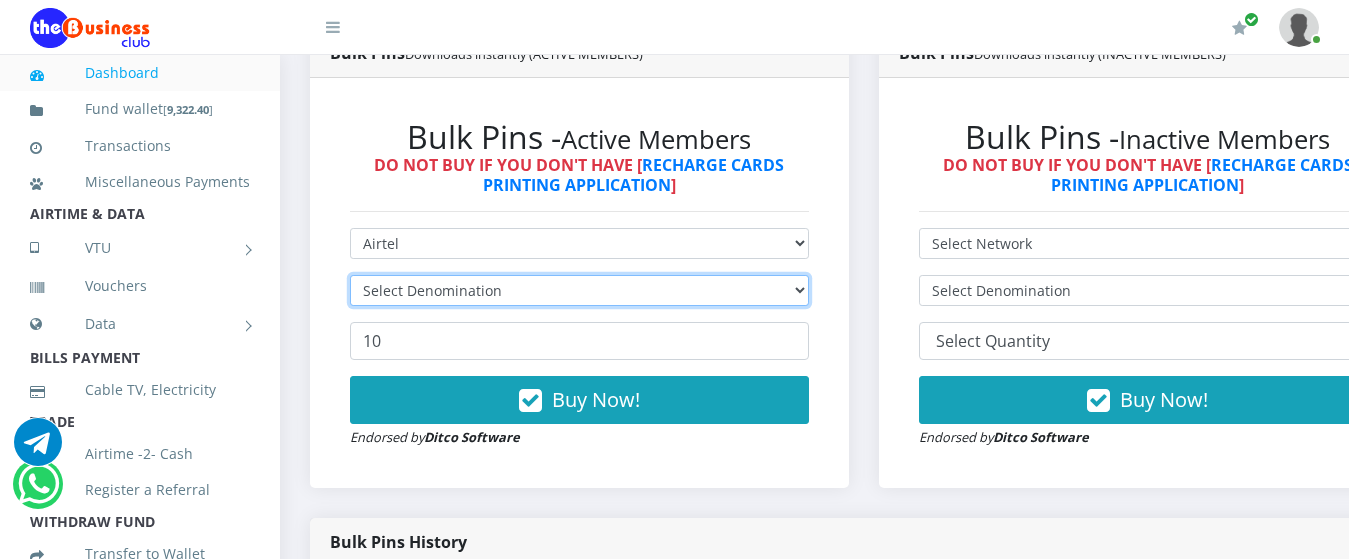 click on "Select Denomination" at bounding box center [579, 290] 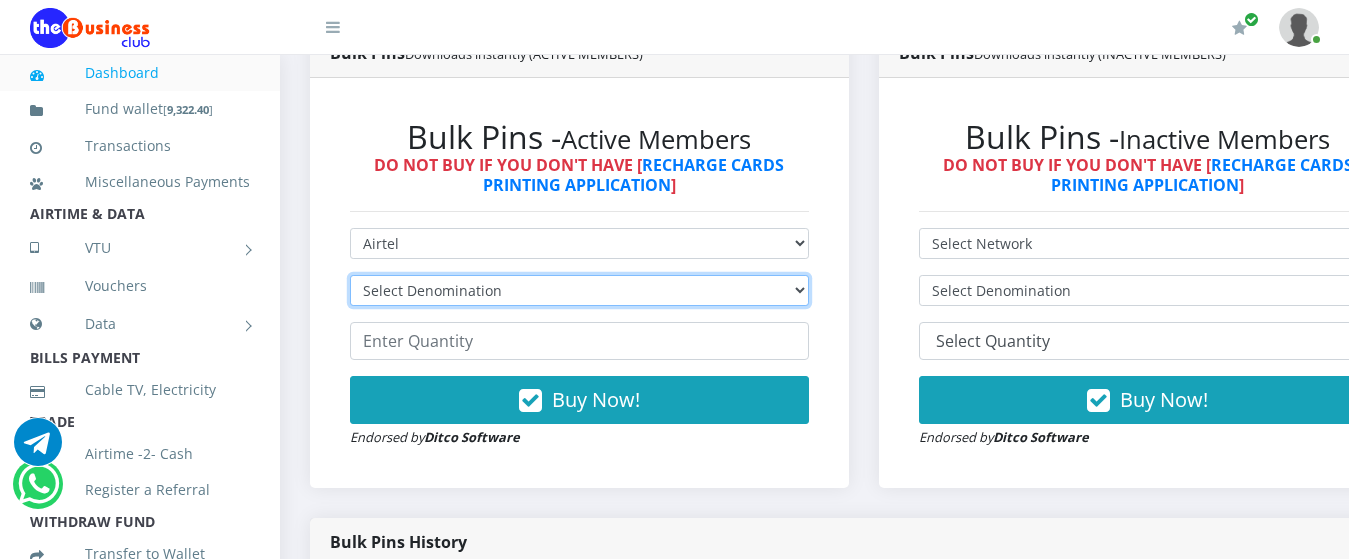 click on "Select Denomination Airtel NGN100 - ₦96.36 Airtel NGN200 - ₦192.72 Airtel NGN500 - ₦481.80 Airtel NGN1000 - ₦963.60" at bounding box center [579, 290] 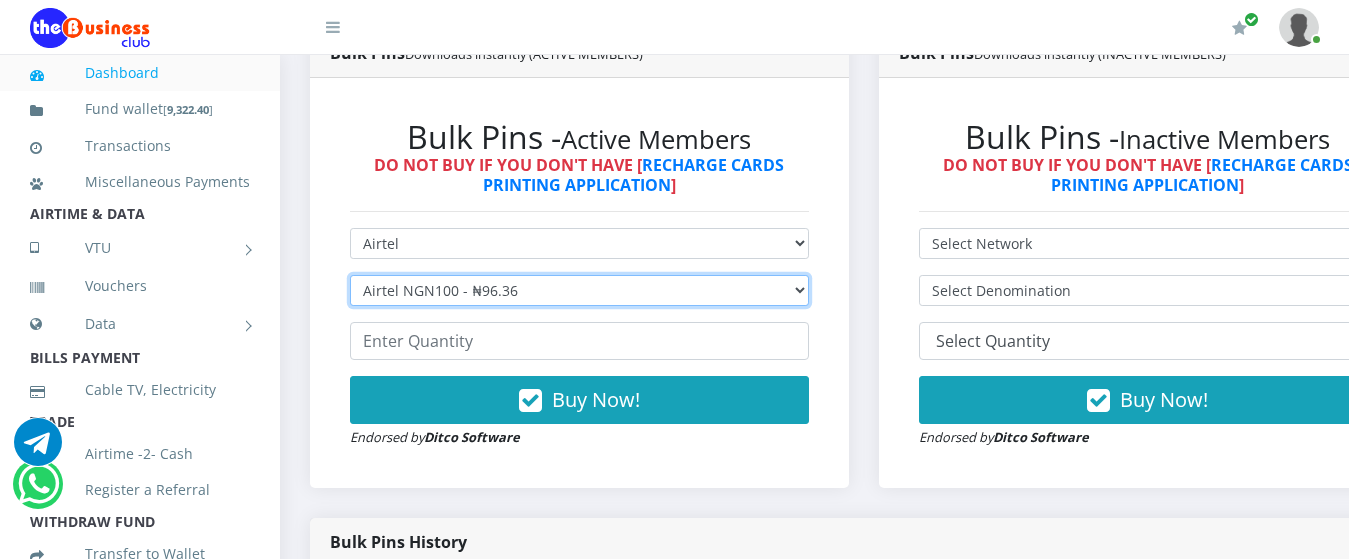 click on "Select Denomination Airtel NGN100 - ₦96.36 Airtel NGN200 - ₦192.72 Airtel NGN500 - ₦481.80 Airtel NGN1000 - ₦963.60" at bounding box center (579, 290) 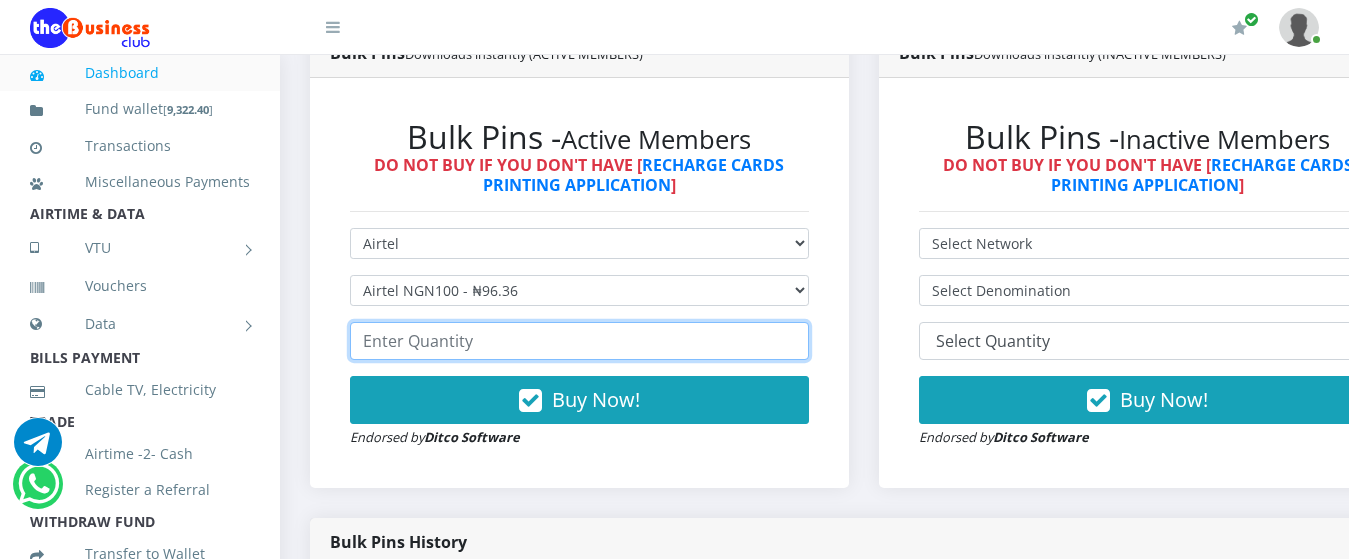 click at bounding box center [579, 341] 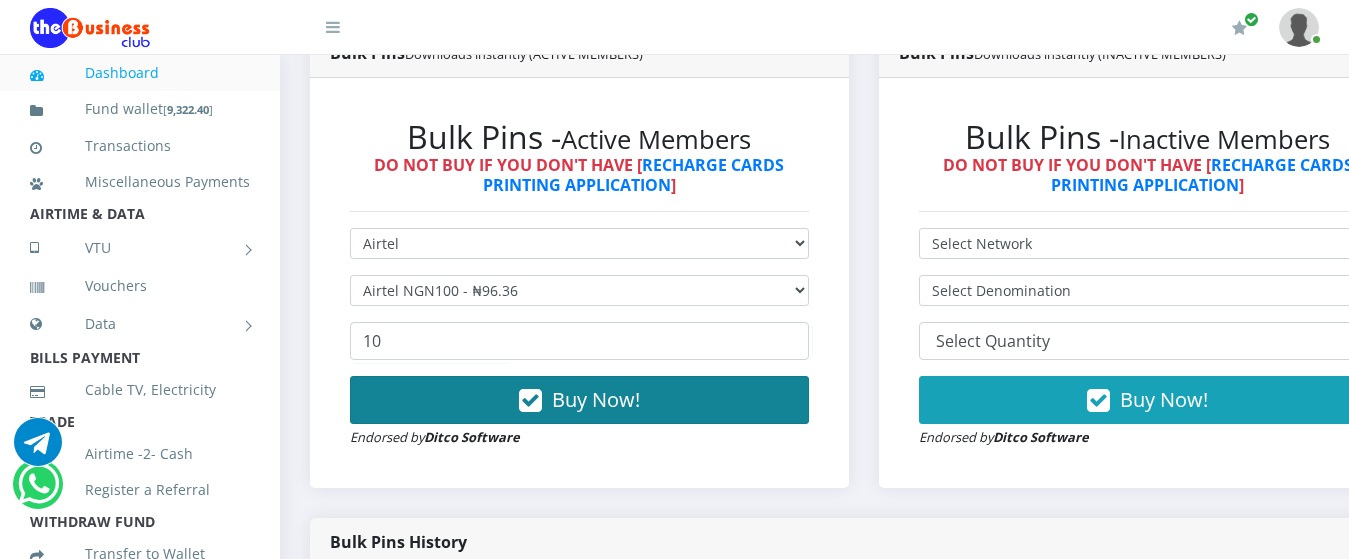 click on "Buy Now!" at bounding box center (596, 399) 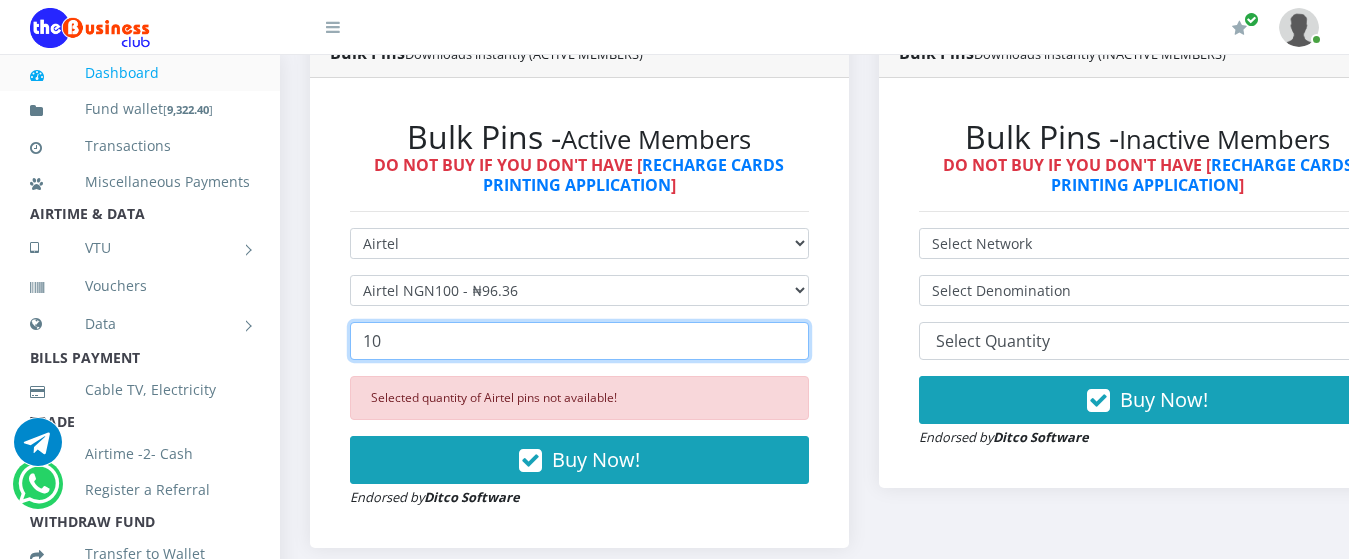 click on "10" at bounding box center [579, 341] 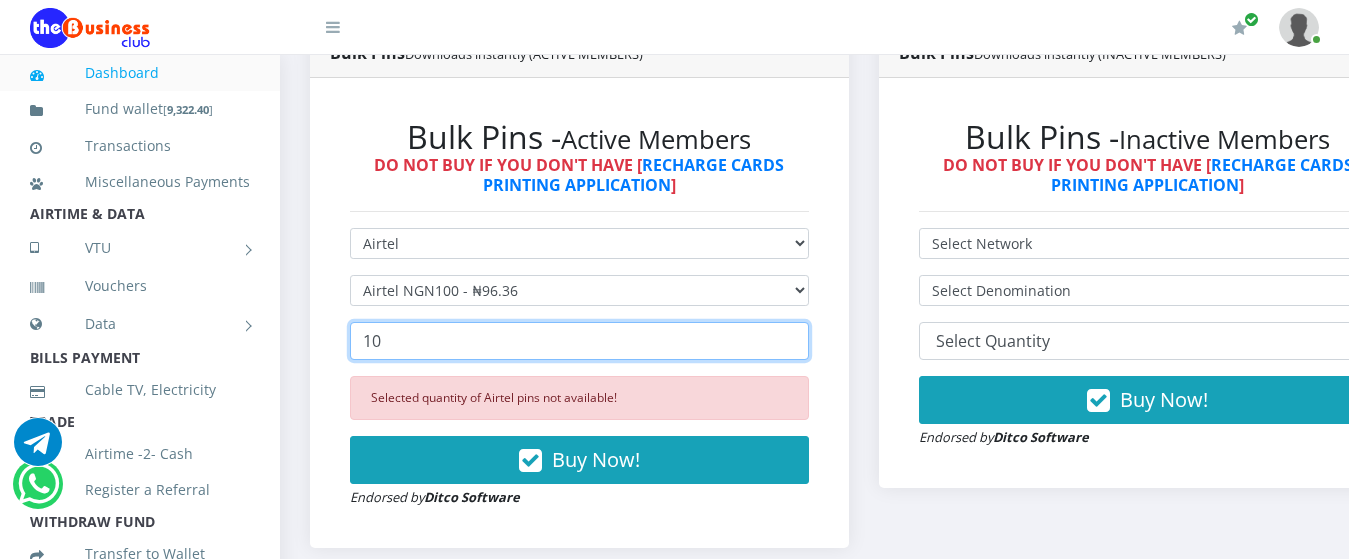 type on "1" 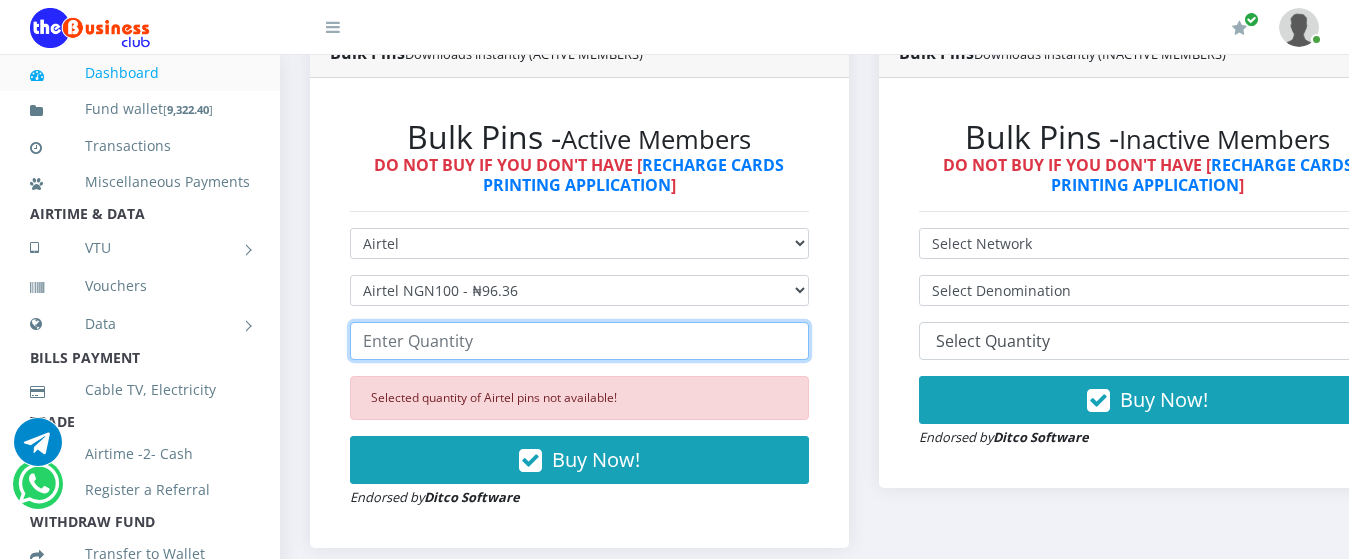 type 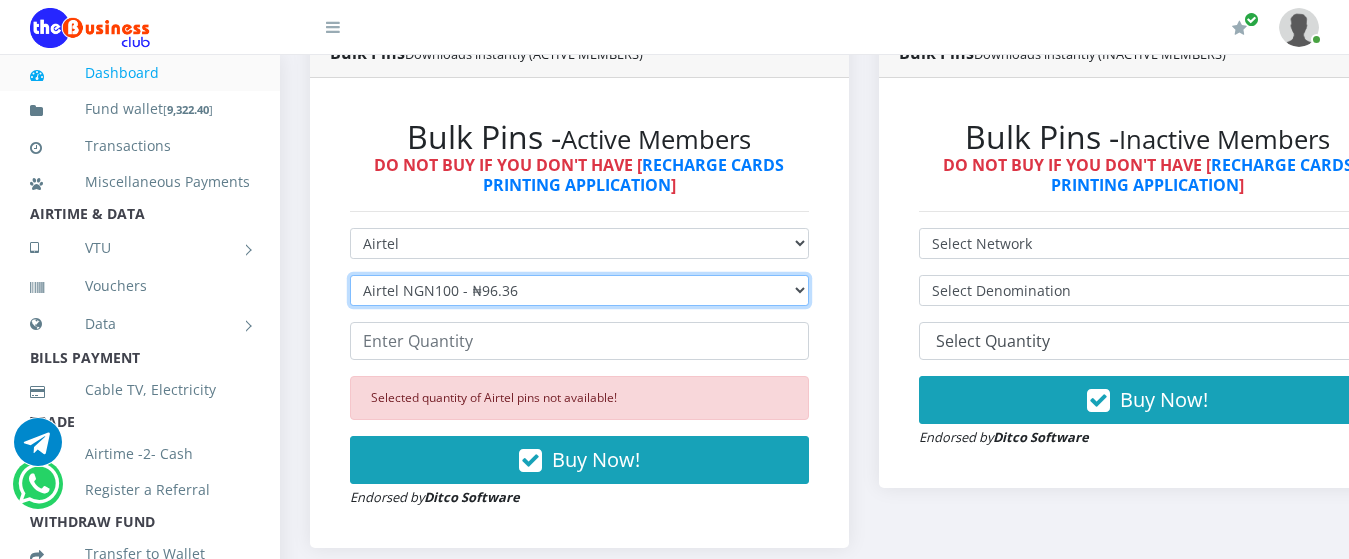 click on "Select Denomination Airtel NGN100 - ₦96.36 Airtel NGN200 - ₦192.72 Airtel NGN500 - ₦481.80 Airtel NGN1000 - ₦963.60" at bounding box center (579, 290) 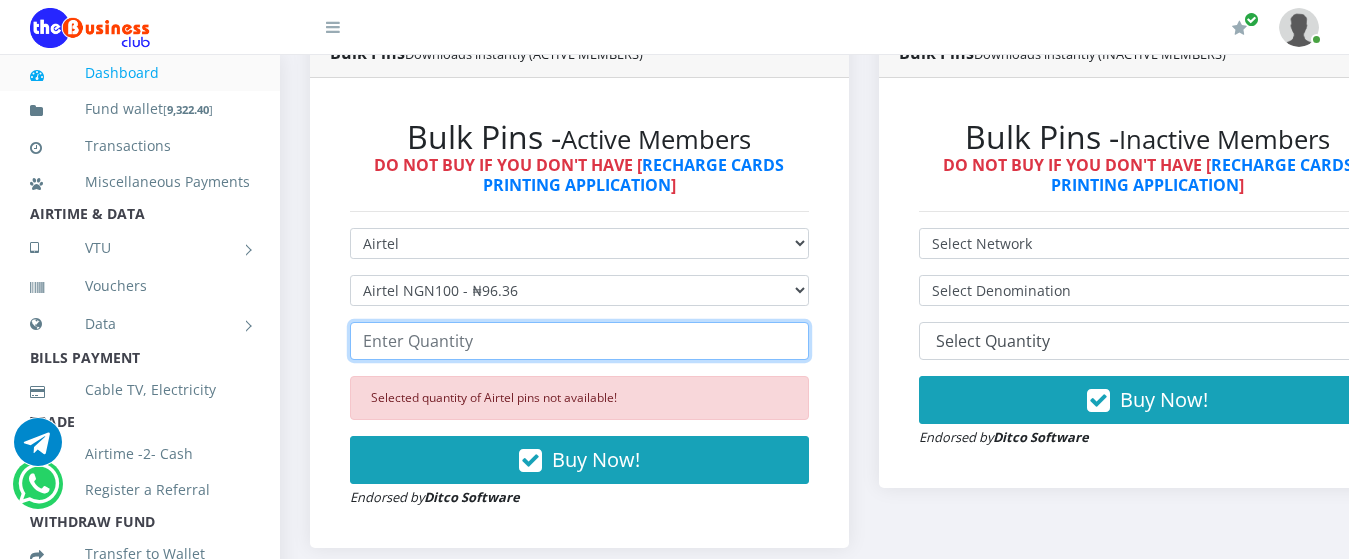 click at bounding box center (579, 341) 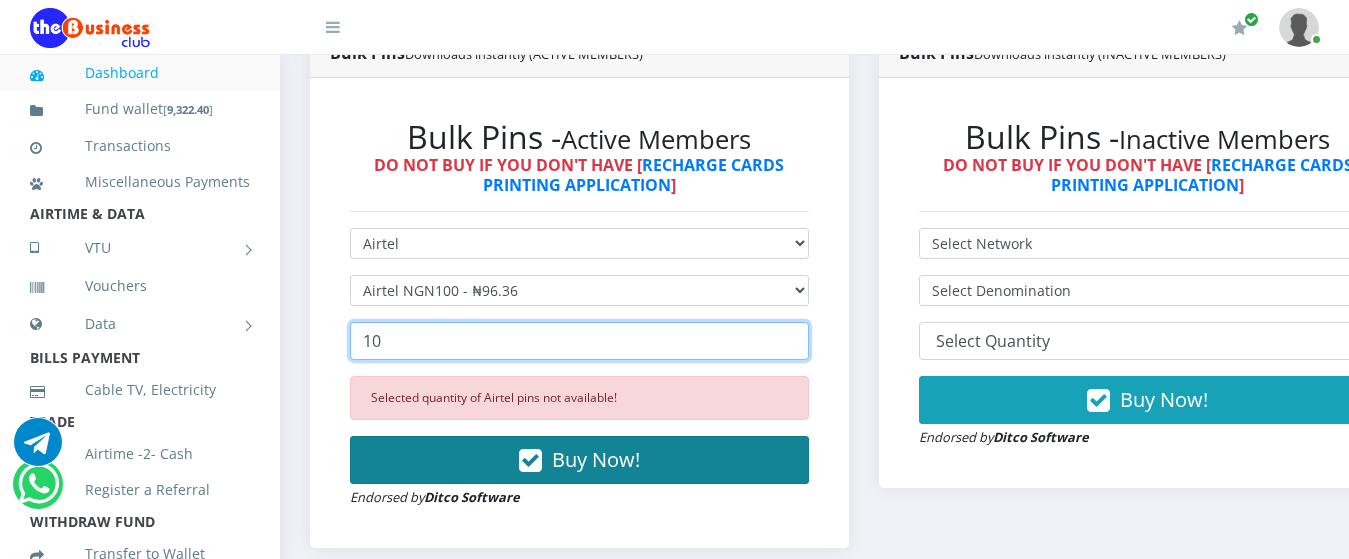 type on "10" 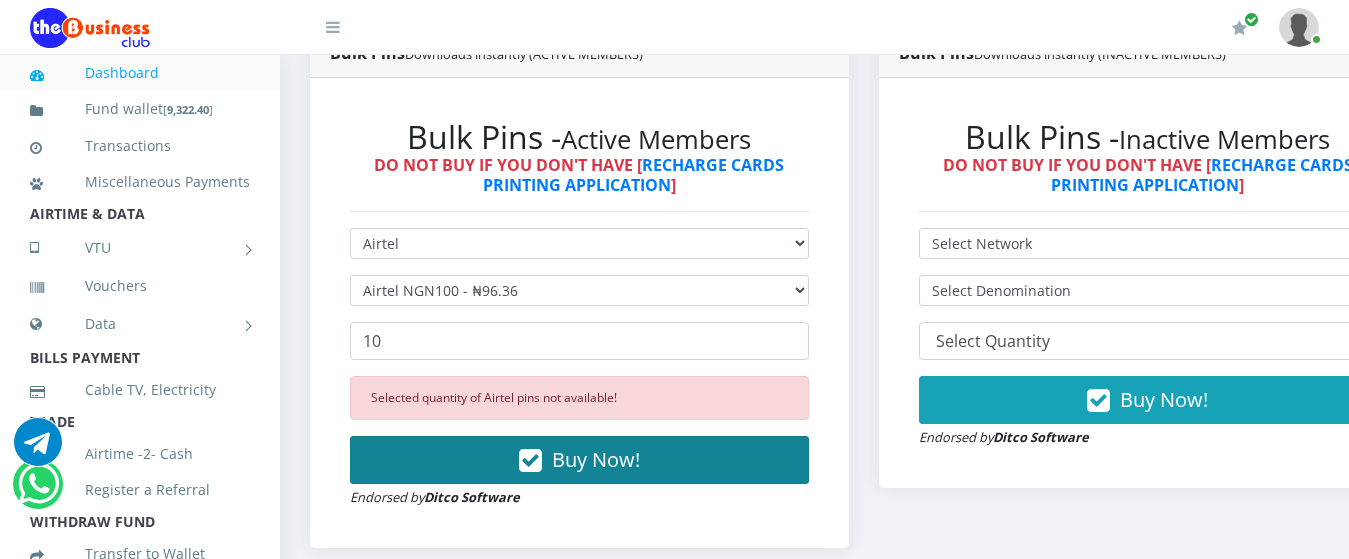 click on "Buy Now!" at bounding box center (579, 460) 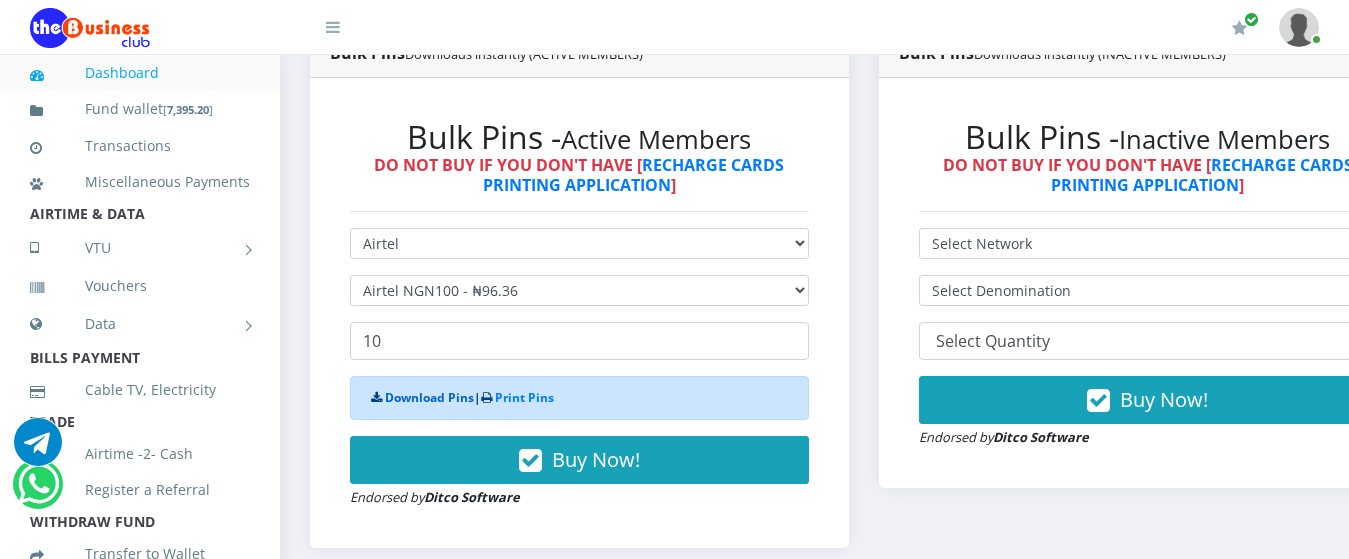 click on "Download Pins" at bounding box center [429, 397] 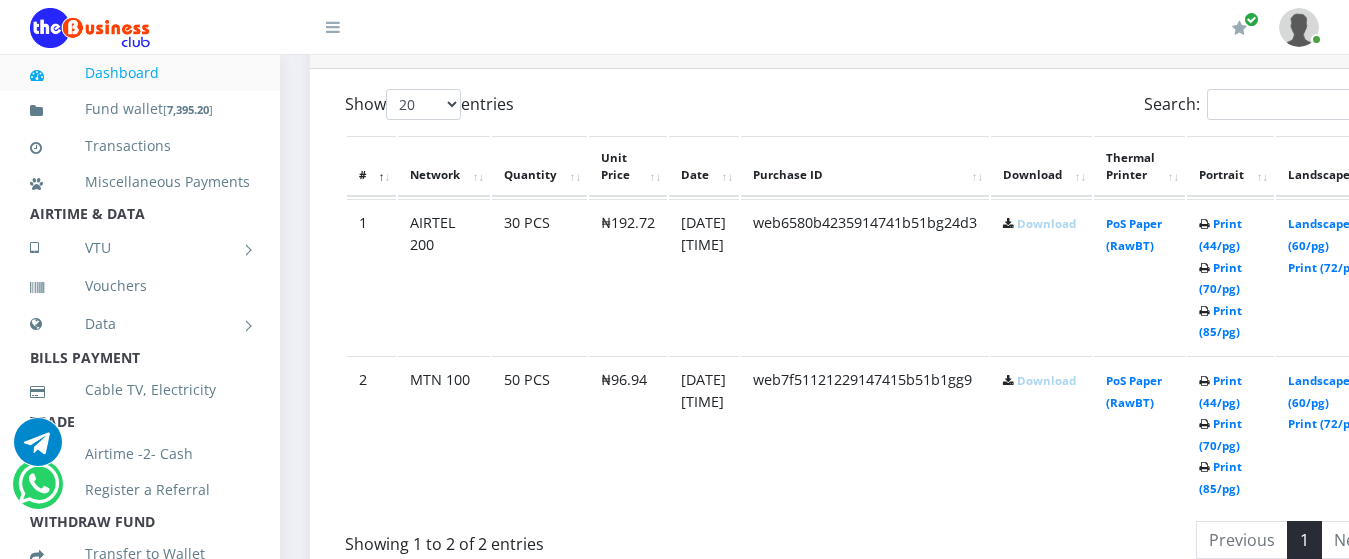 scroll, scrollTop: 1143, scrollLeft: 0, axis: vertical 